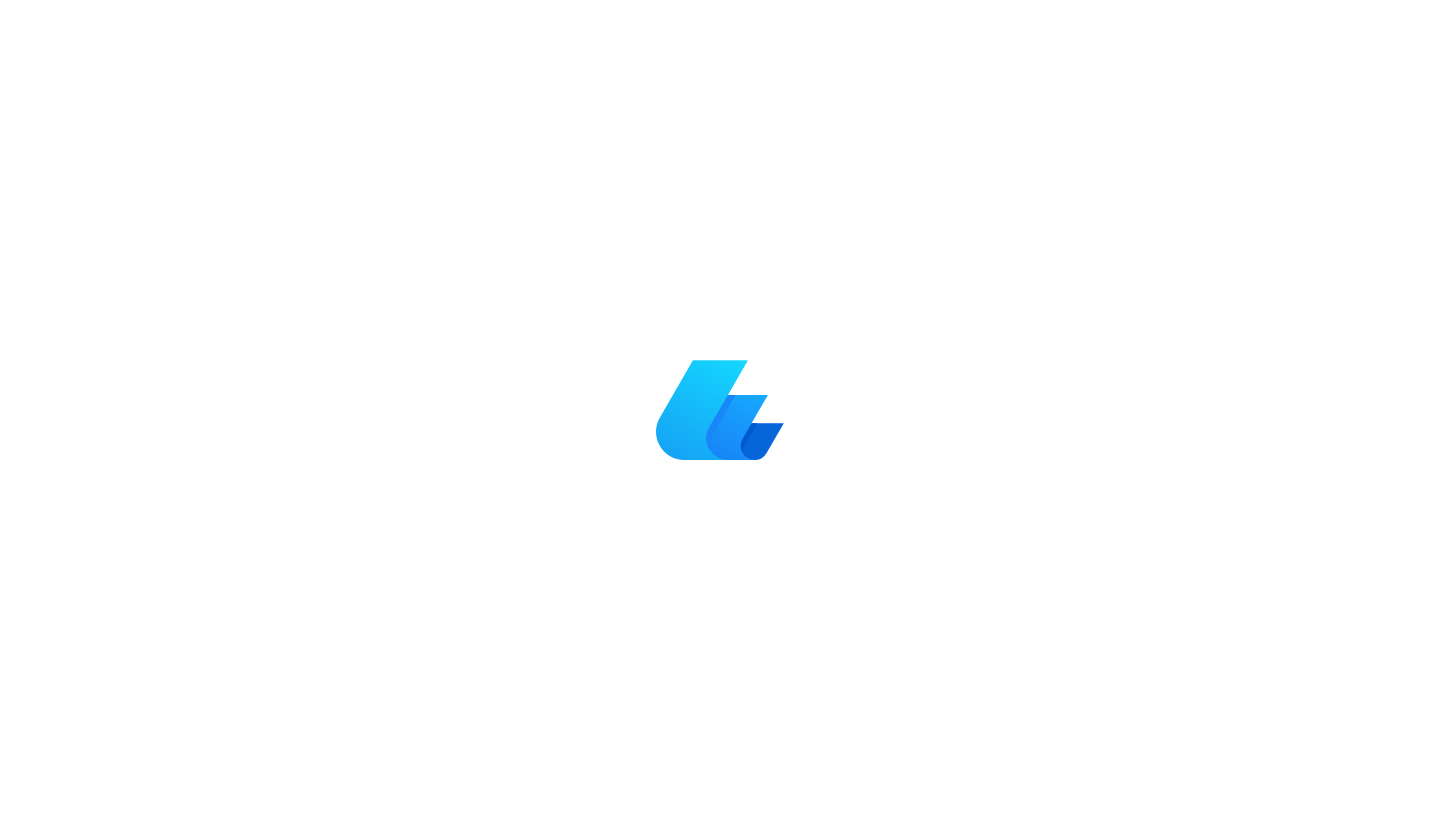 scroll, scrollTop: 0, scrollLeft: 0, axis: both 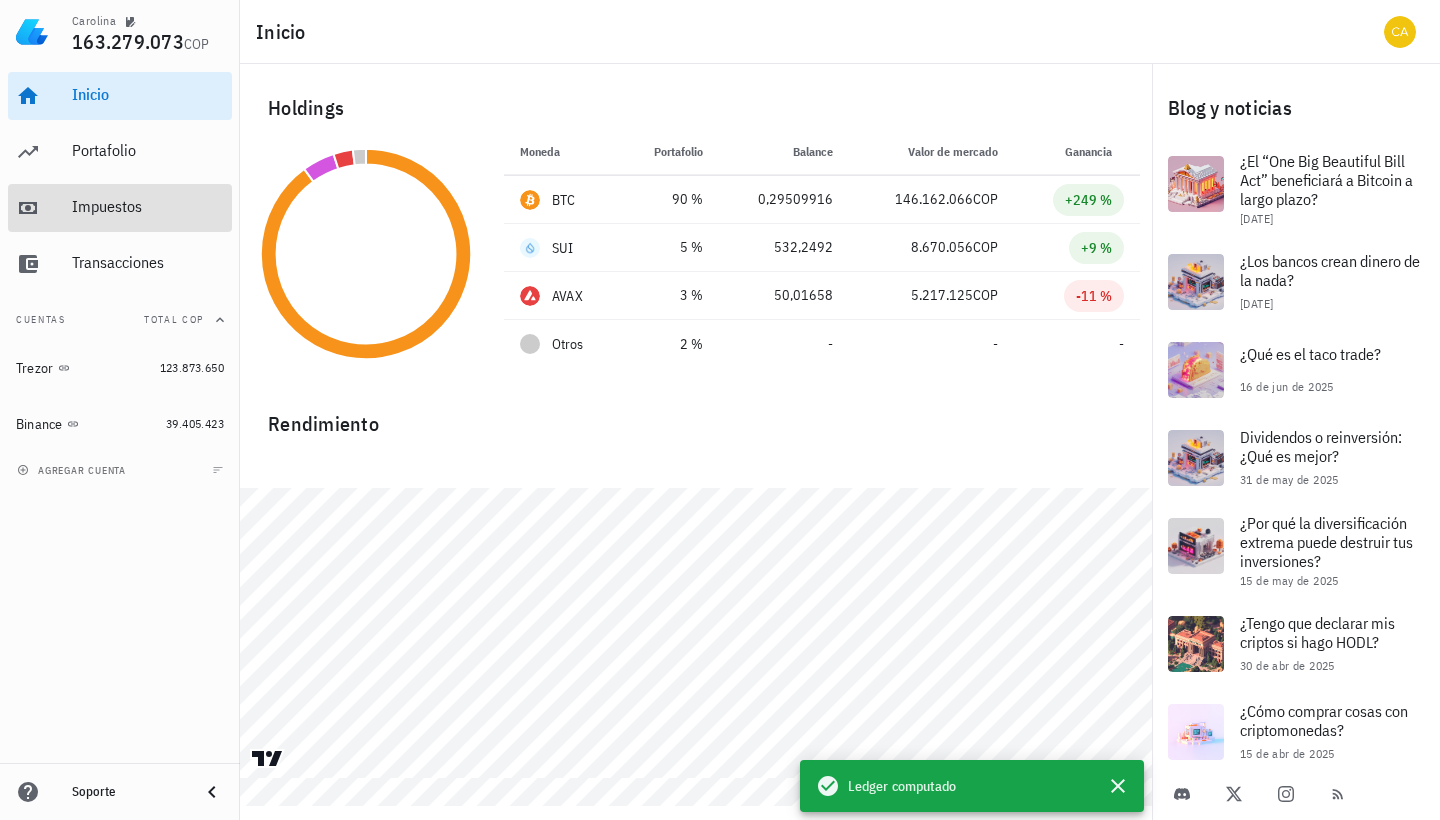 click on "Impuestos" at bounding box center [148, 206] 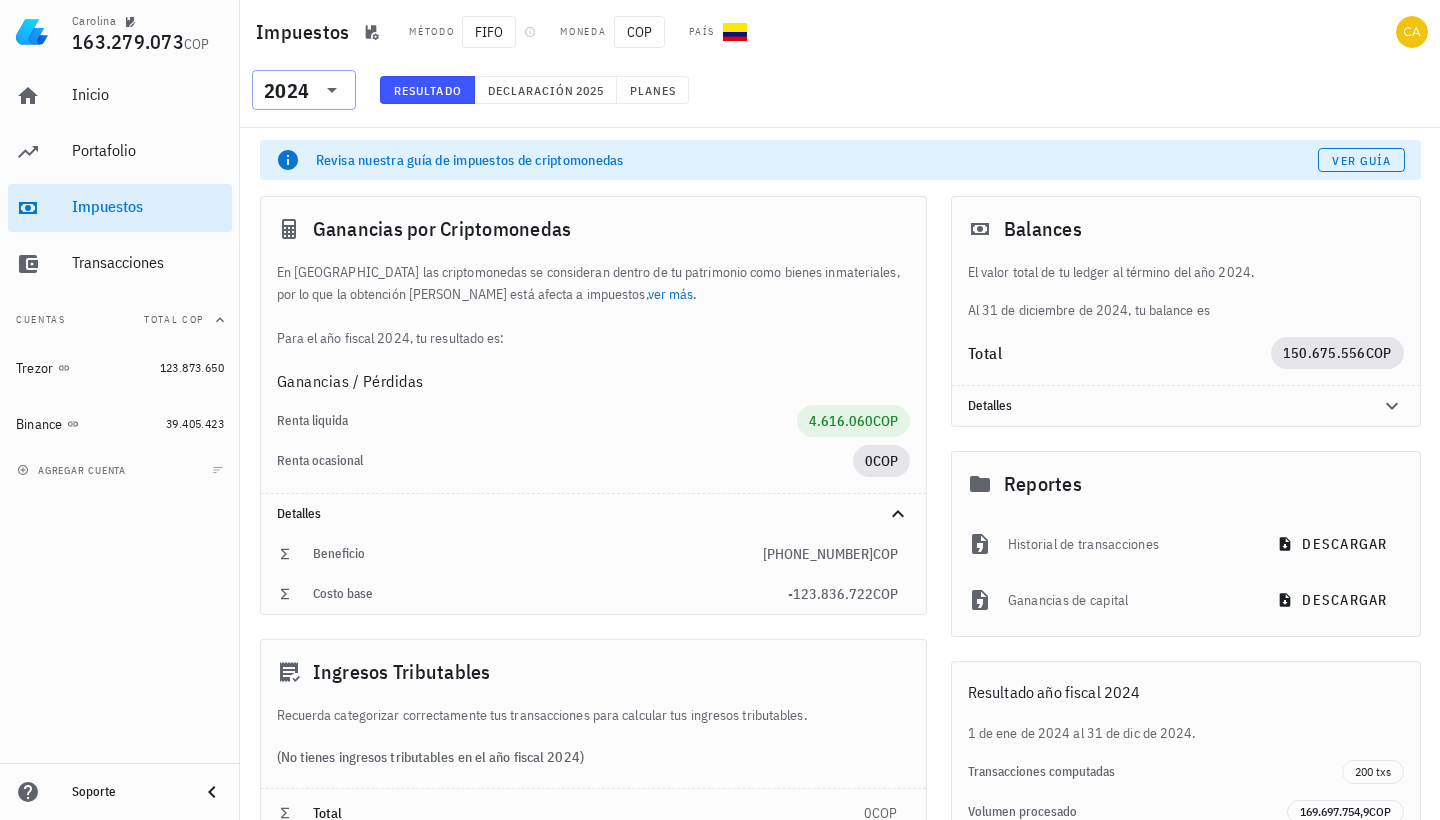 click 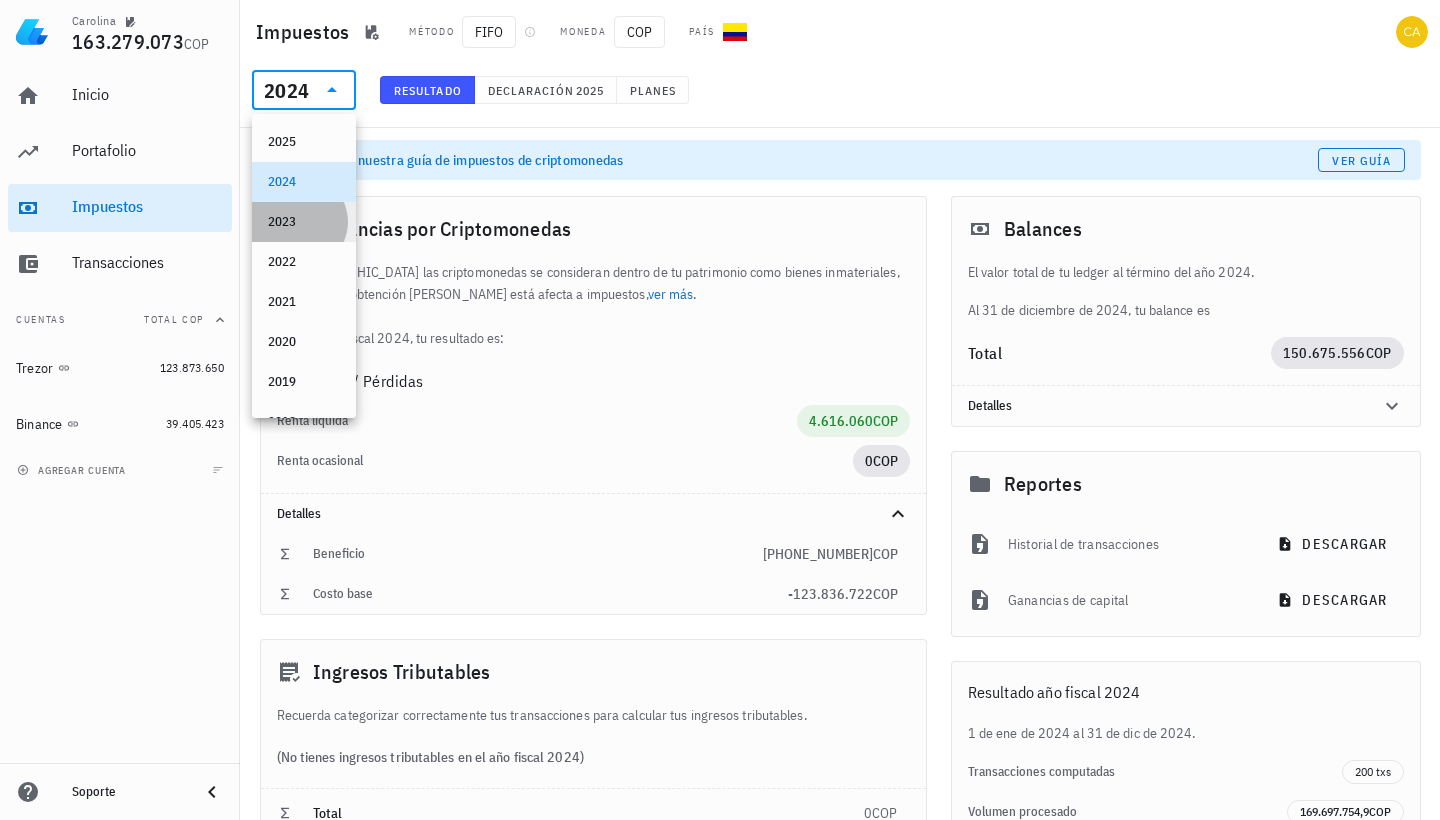 click on "2023" at bounding box center (304, 222) 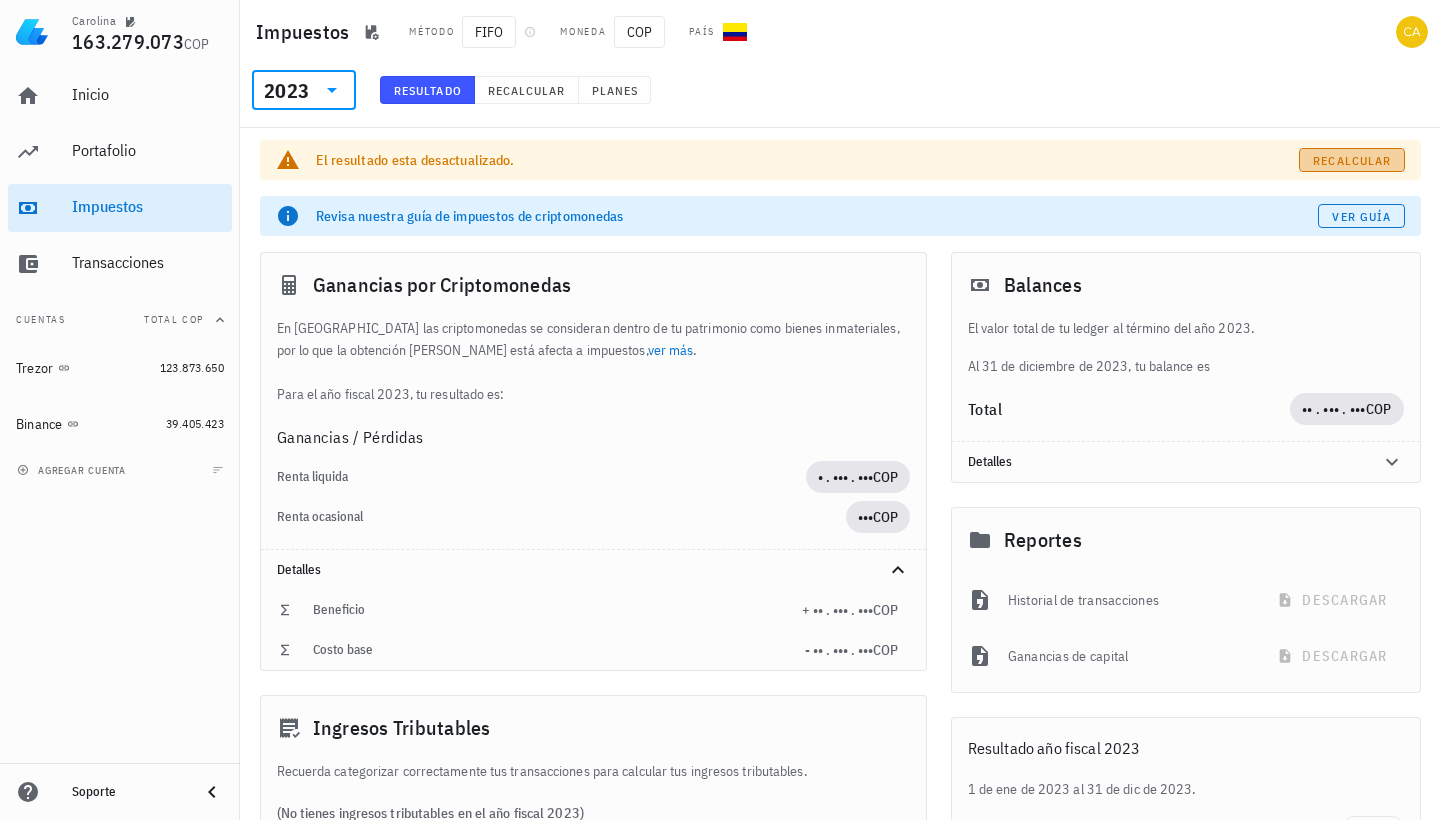 click on "Recalcular" at bounding box center (1351, 160) 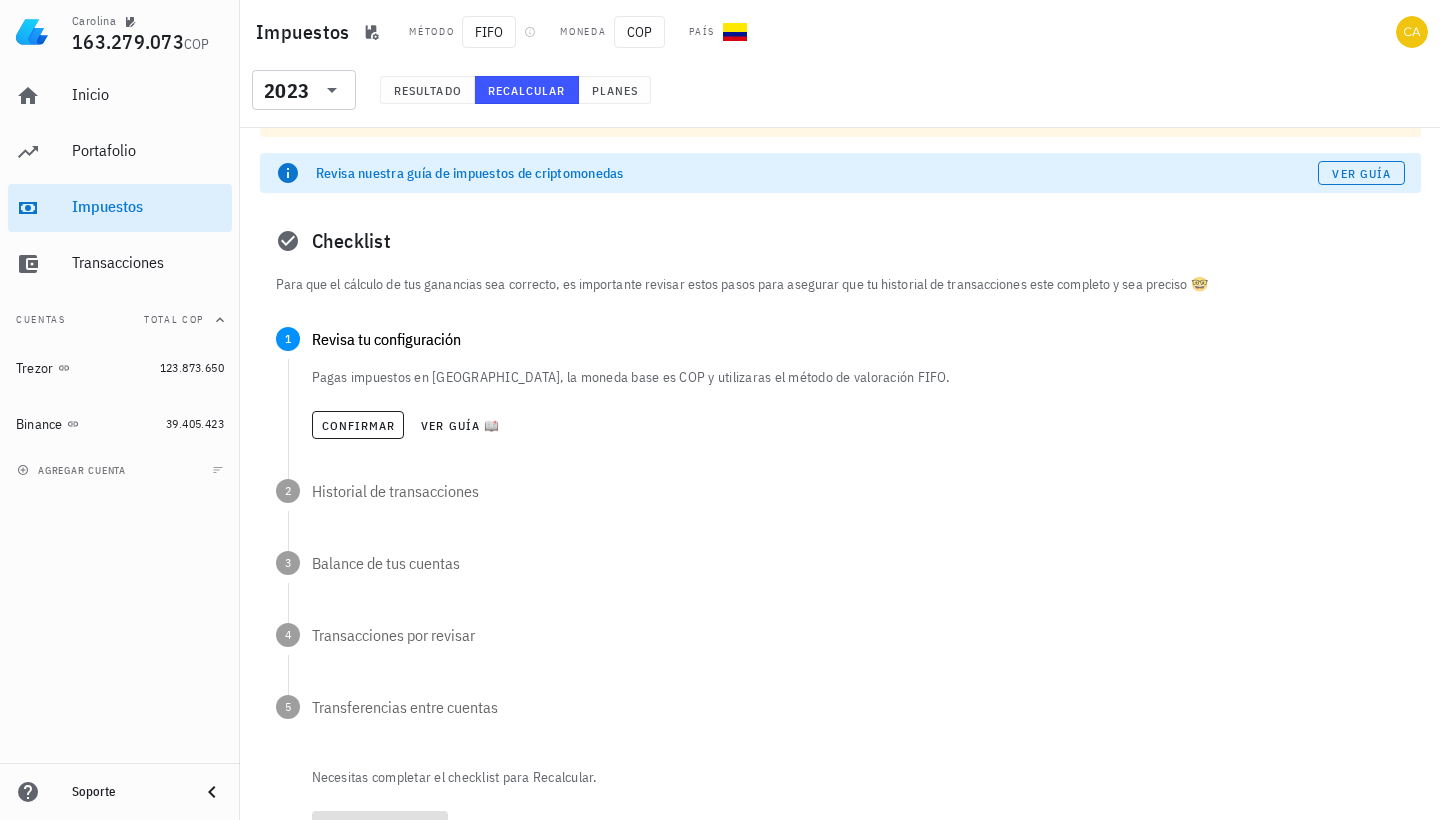 scroll, scrollTop: 45, scrollLeft: 0, axis: vertical 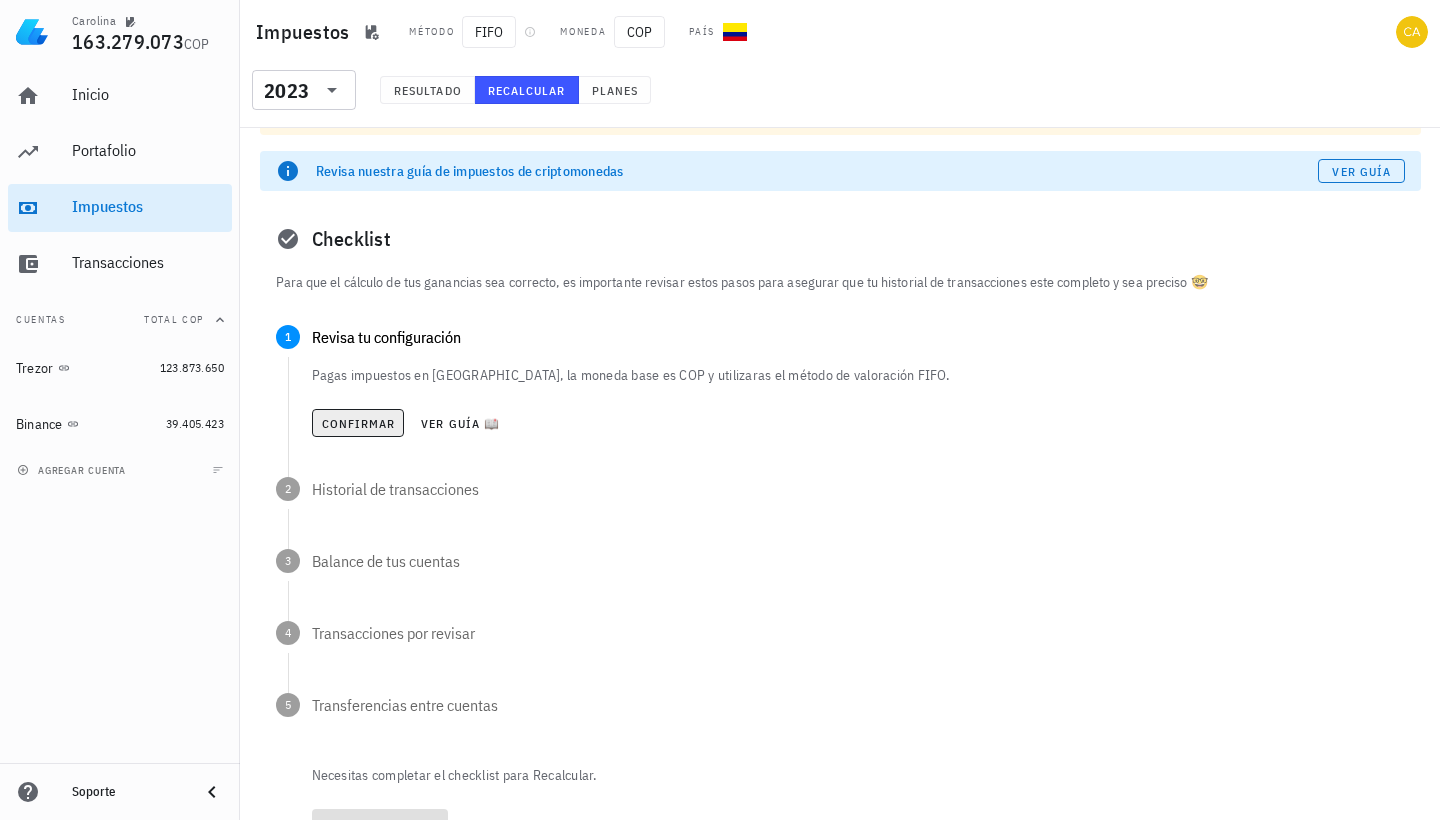 click on "Confirmar" at bounding box center [358, 423] 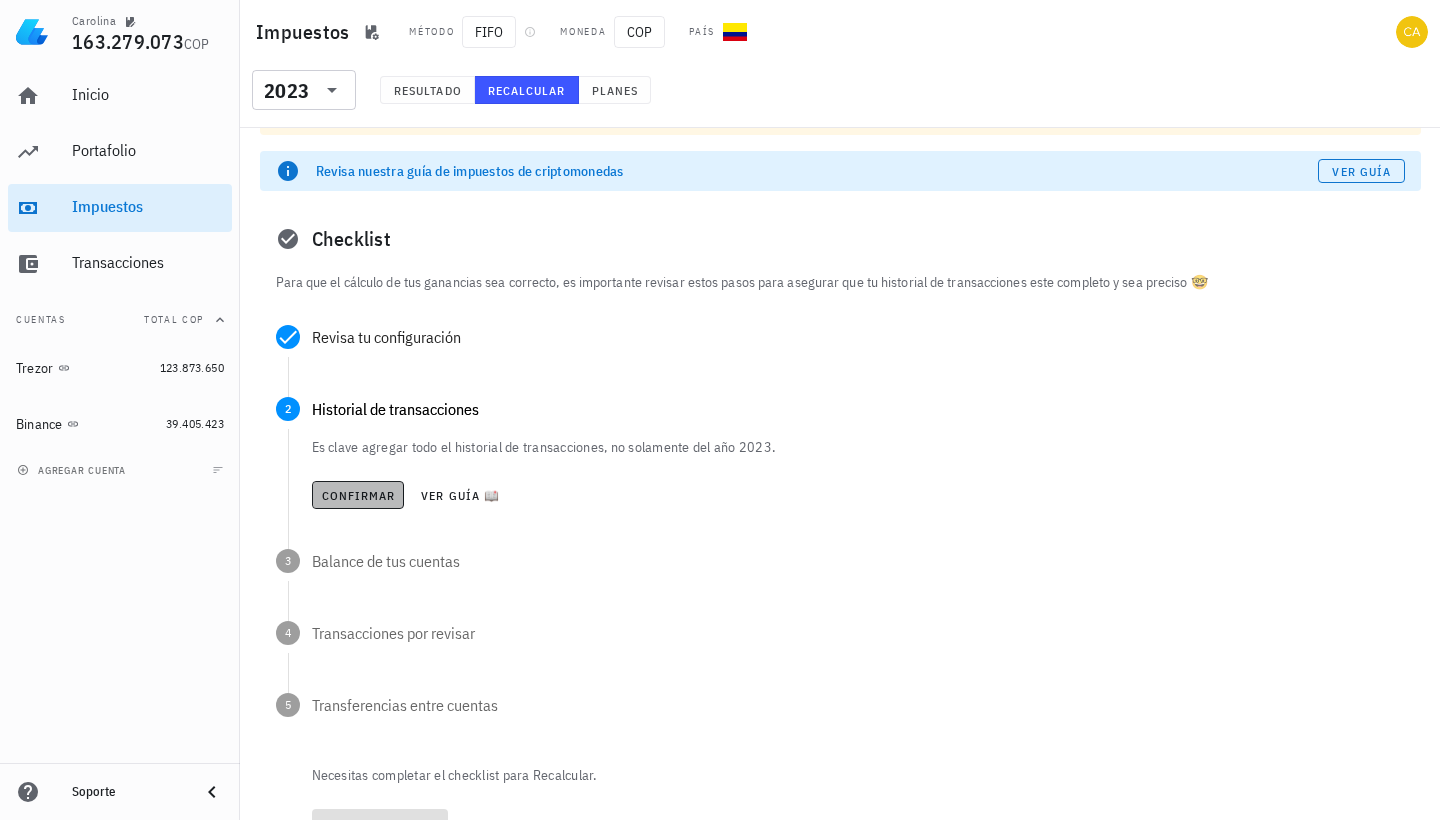 click on "Confirmar" at bounding box center [358, 495] 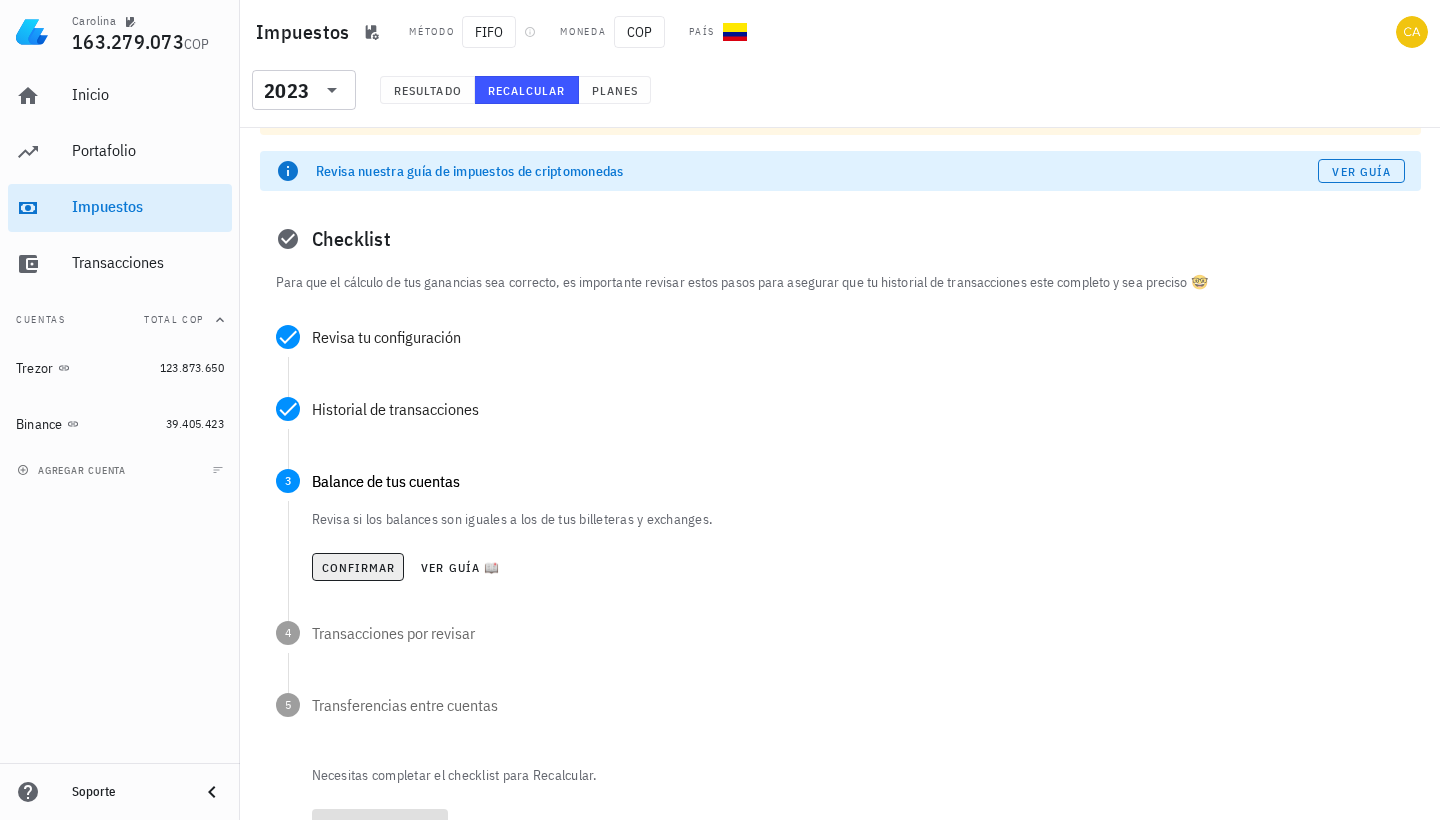 click on "Confirmar" at bounding box center (358, 567) 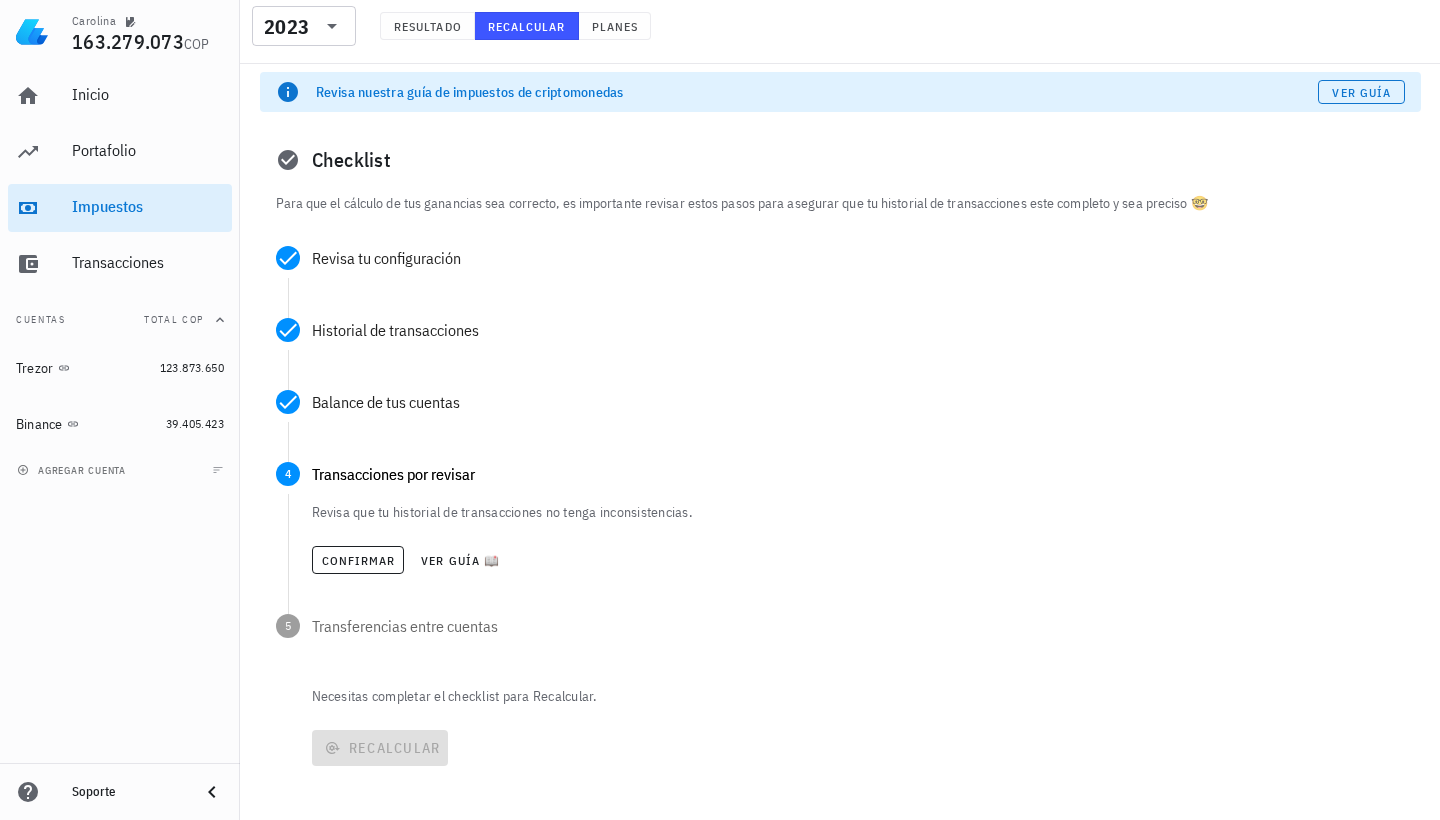 scroll, scrollTop: 129, scrollLeft: 0, axis: vertical 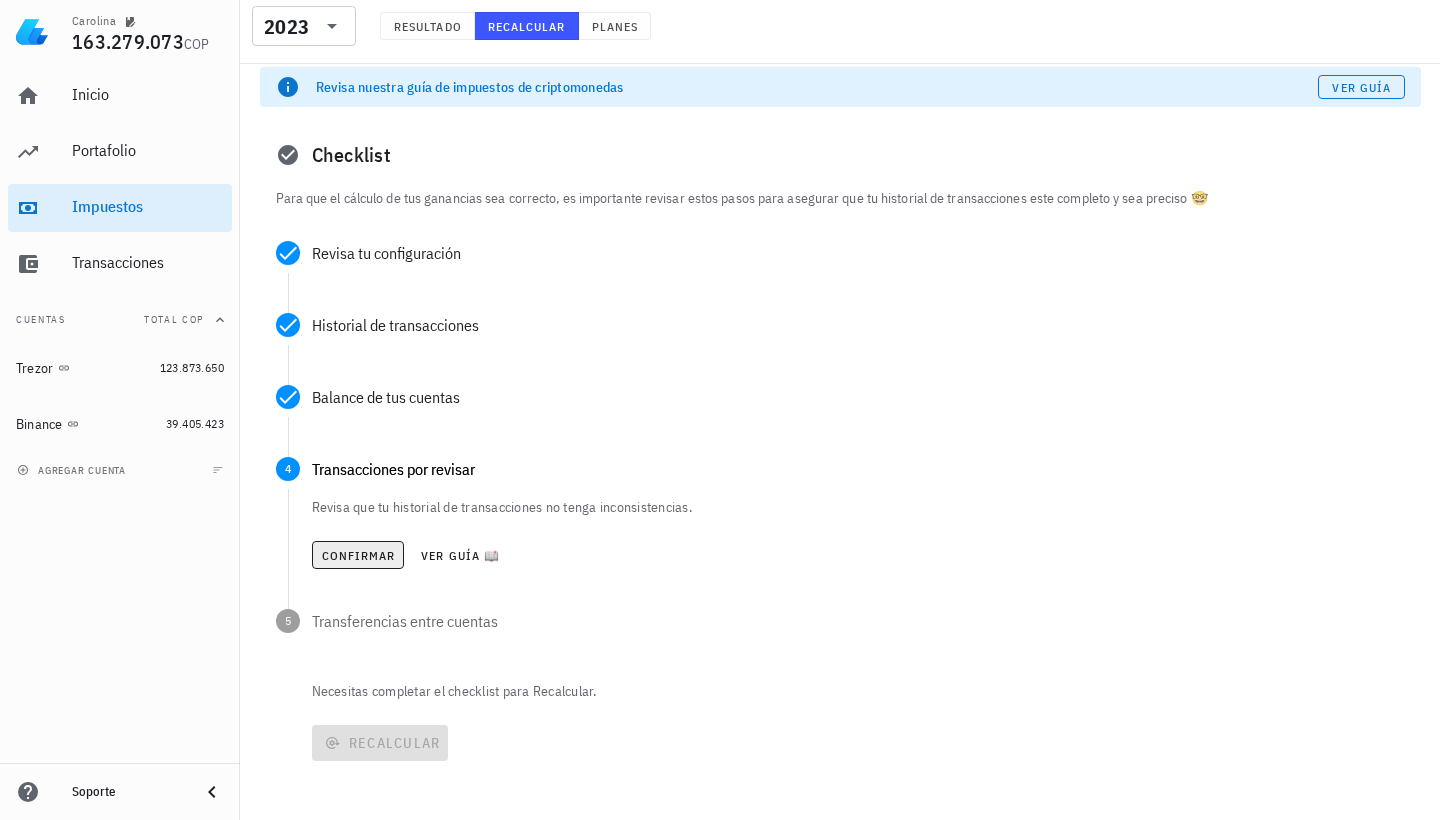 click on "Confirmar" at bounding box center (358, 555) 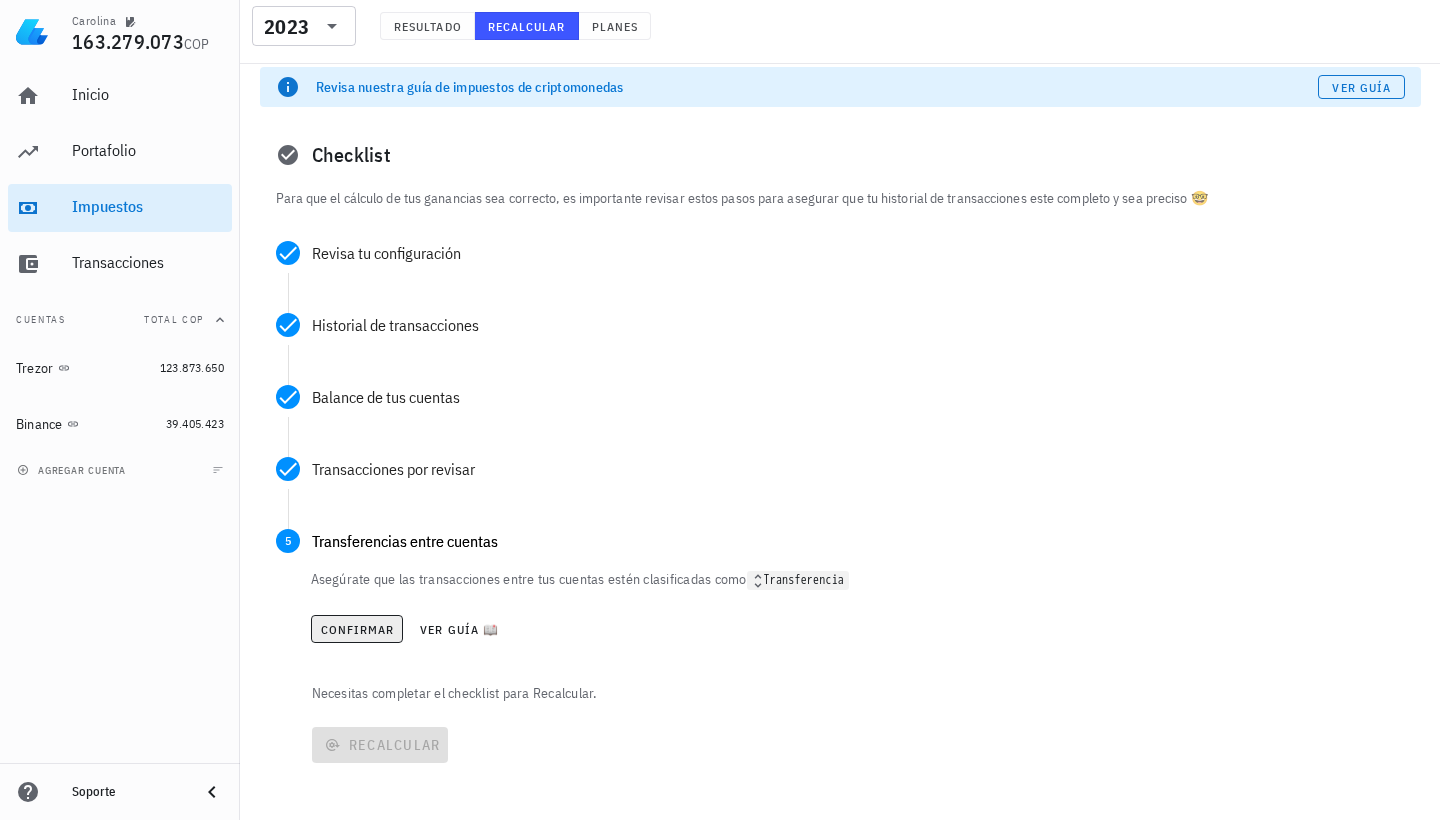 click on "Confirmar" at bounding box center (357, 629) 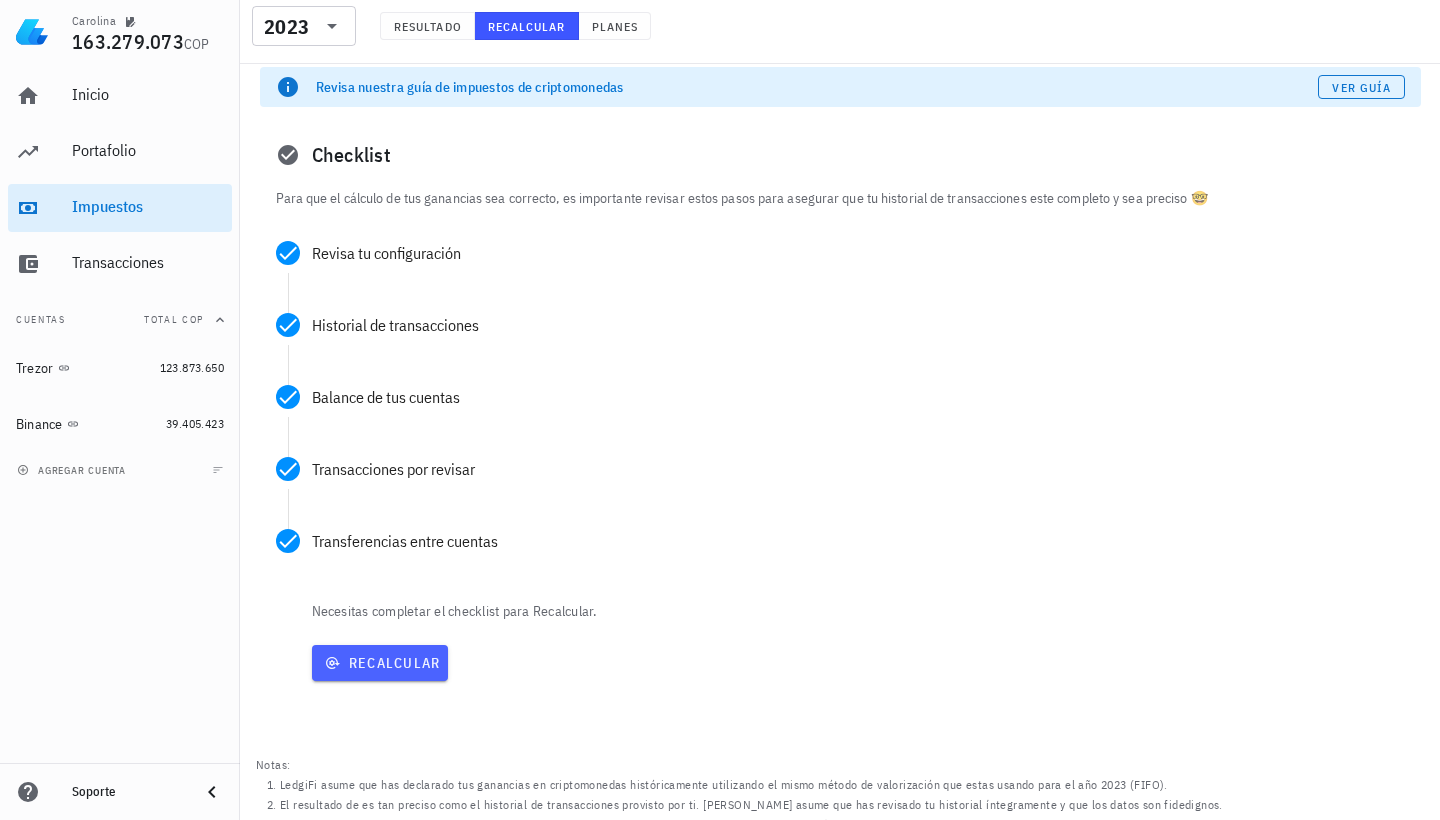 click on "Recalcular" at bounding box center [380, 663] 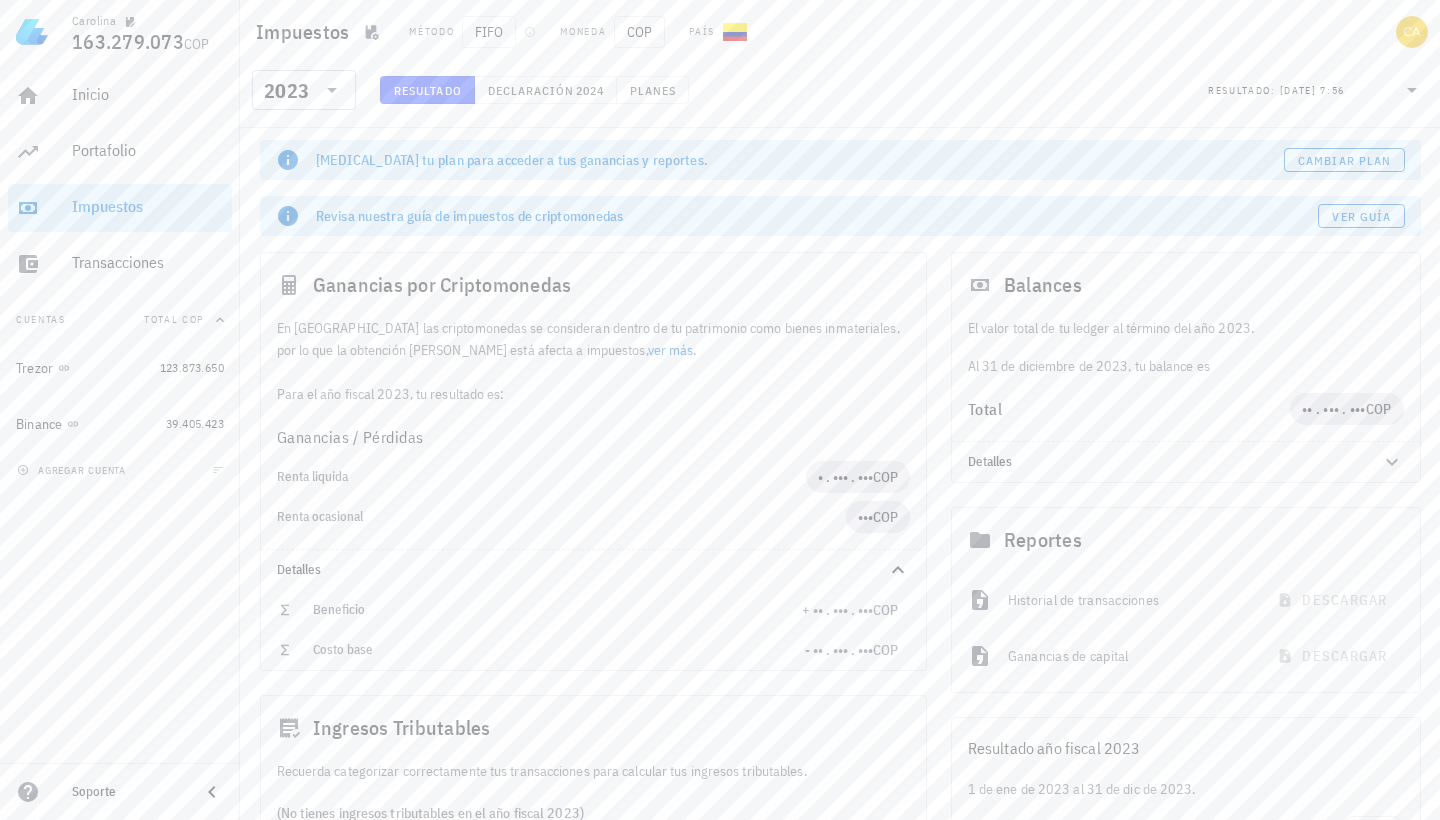 scroll, scrollTop: 0, scrollLeft: 0, axis: both 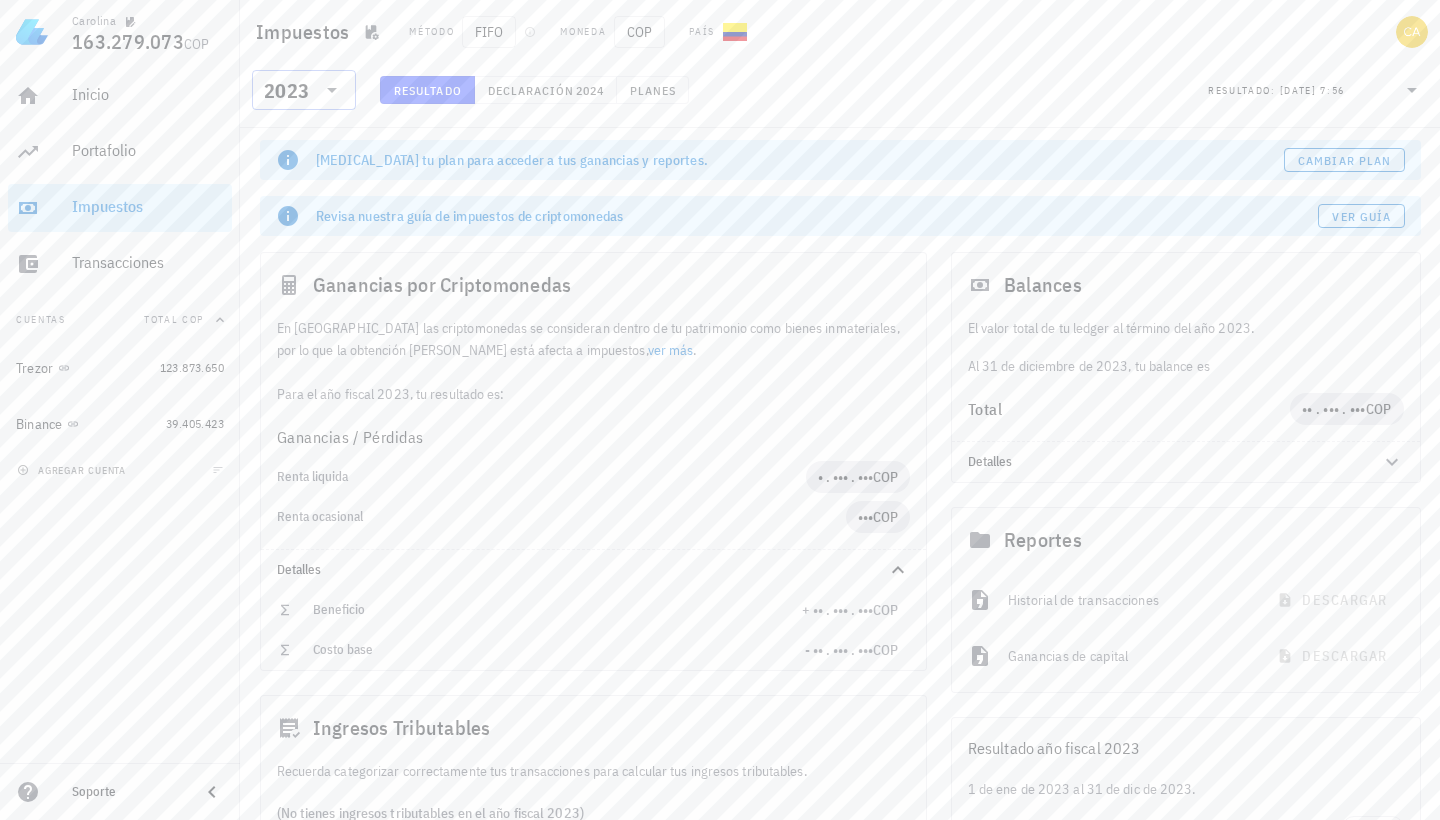 click 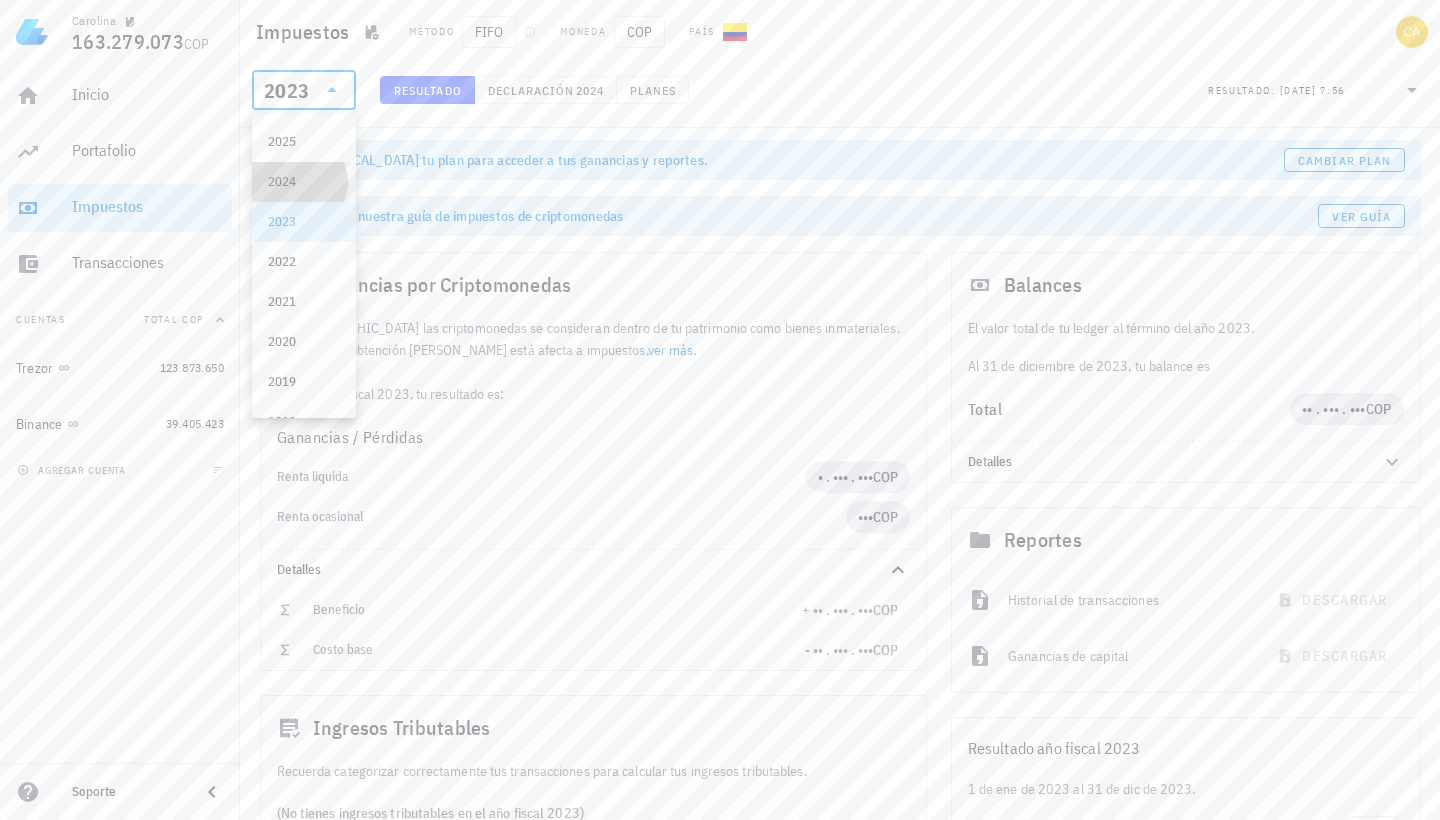click on "2024" at bounding box center (304, 182) 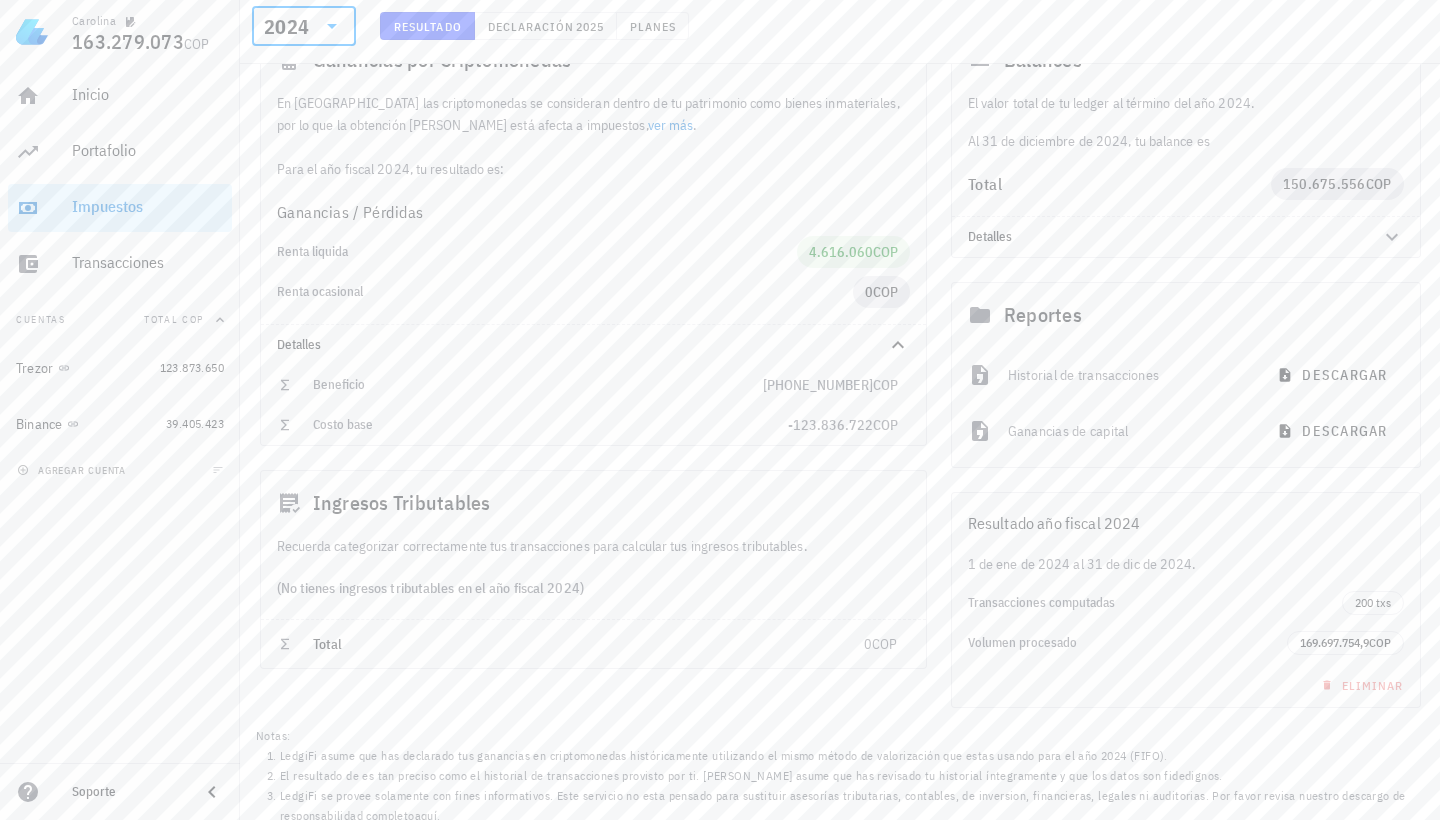 scroll, scrollTop: 167, scrollLeft: 0, axis: vertical 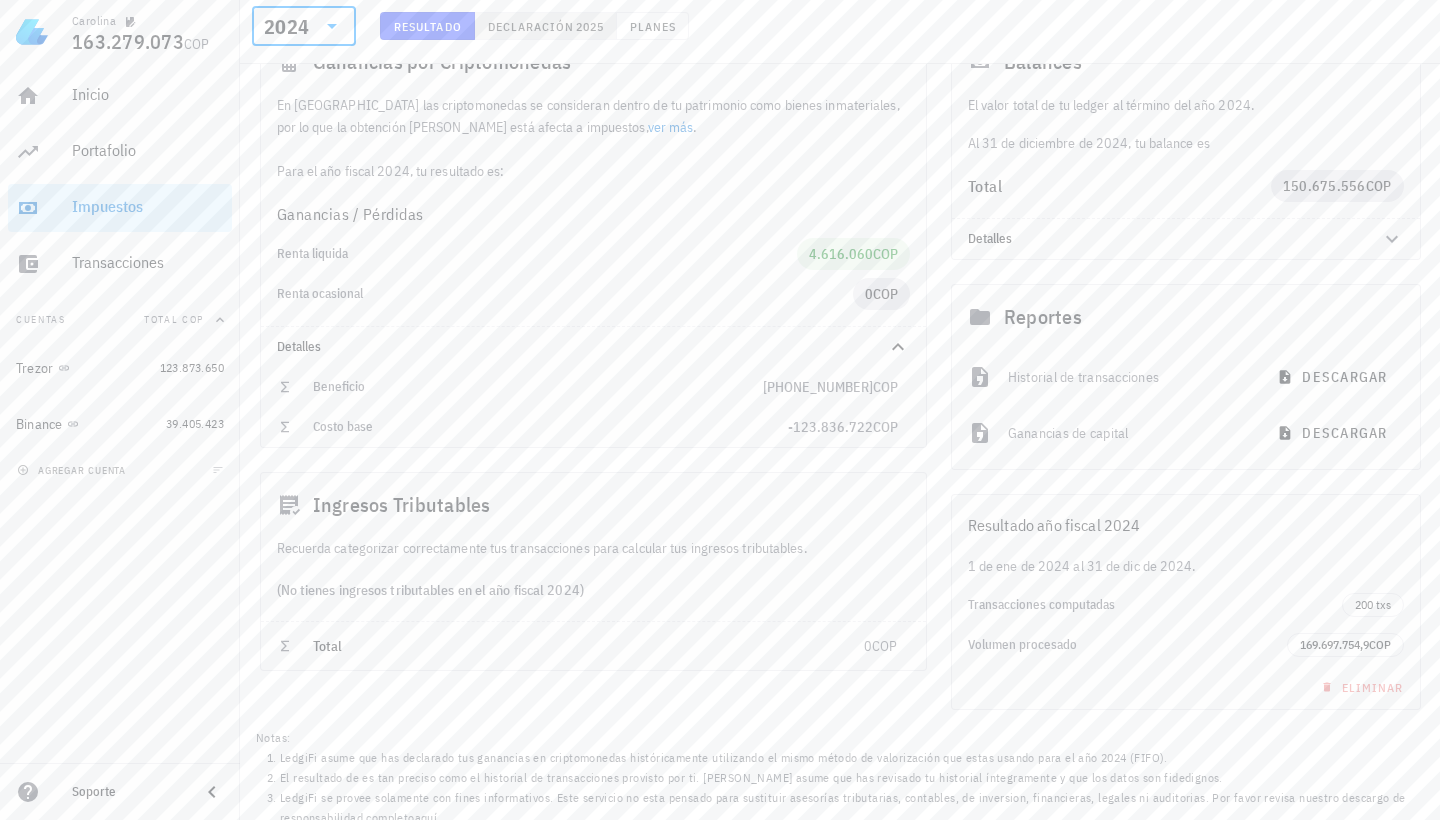click on "Declaración" at bounding box center (531, 26) 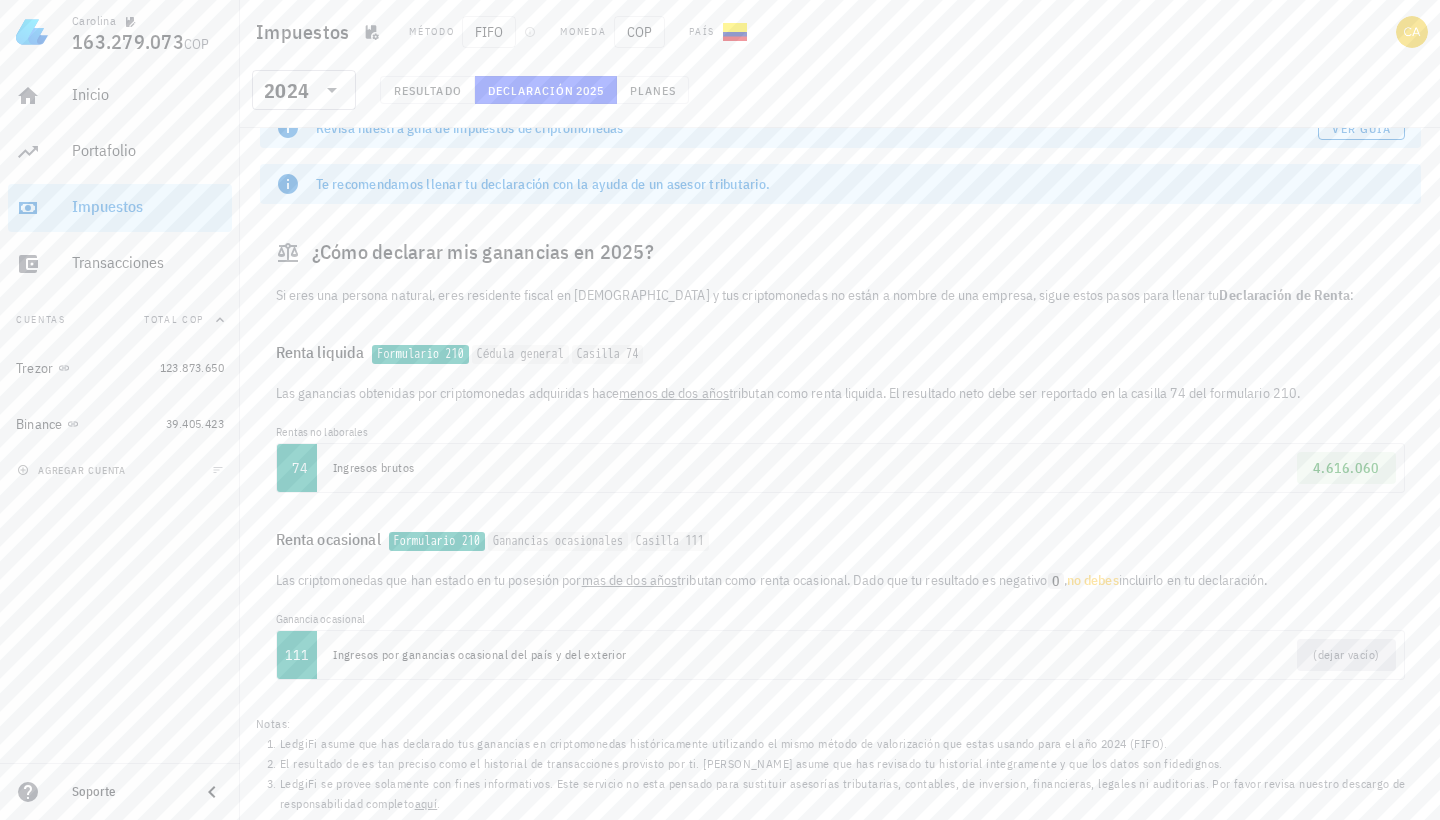 scroll, scrollTop: 32, scrollLeft: 0, axis: vertical 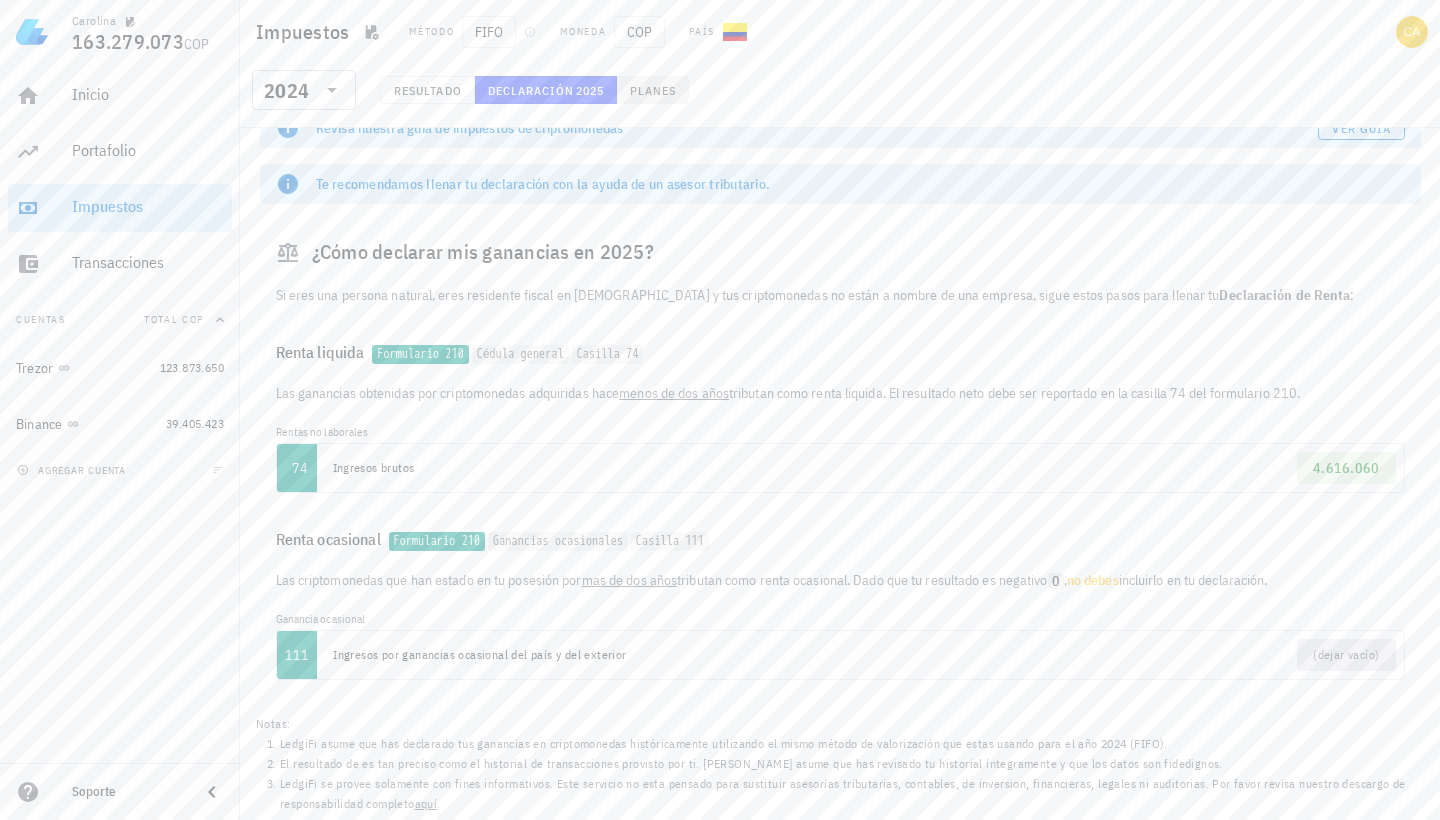 click on "Planes" at bounding box center (653, 90) 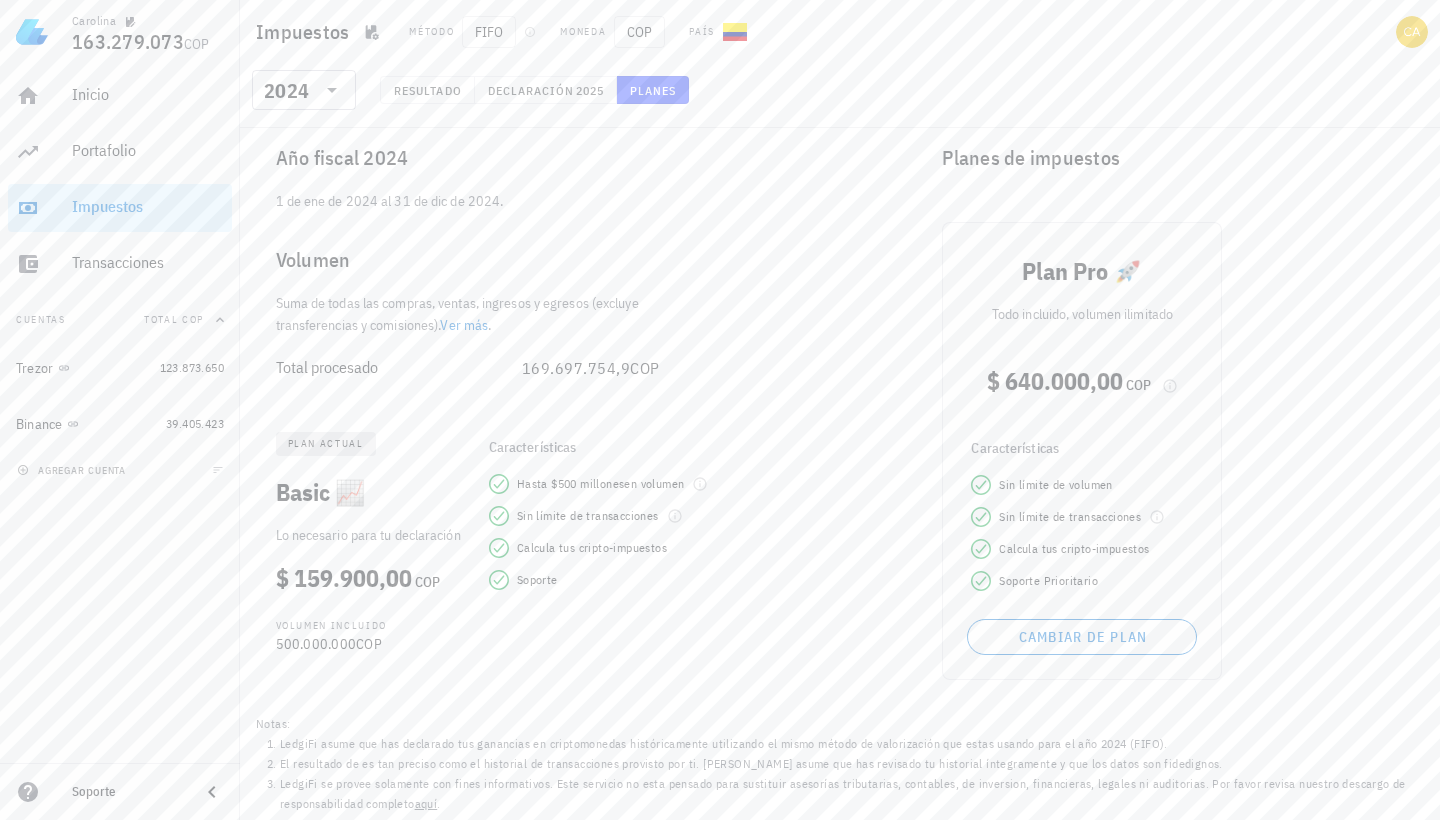 scroll, scrollTop: 14, scrollLeft: 0, axis: vertical 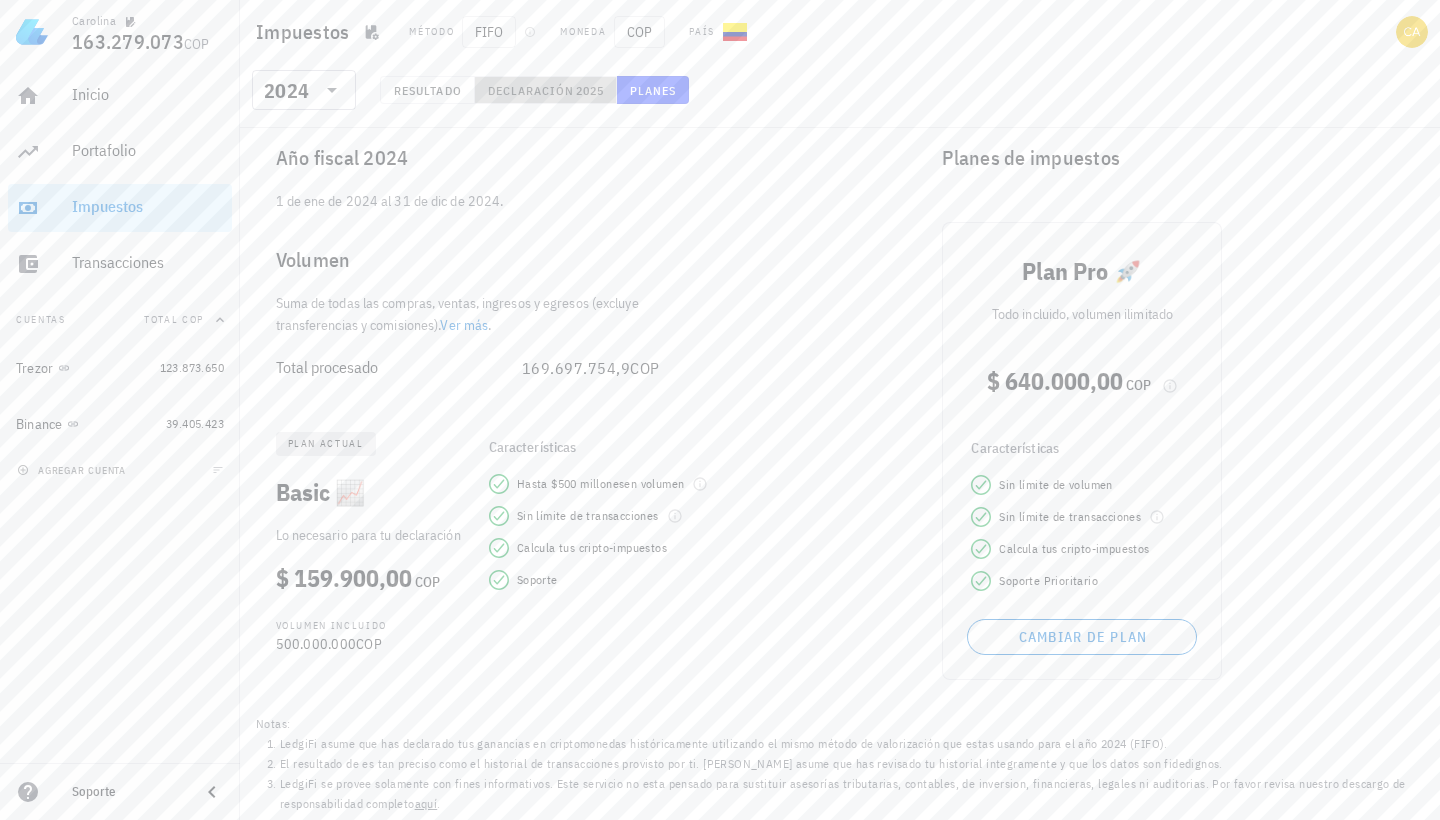 click on "Declaración" at bounding box center (531, 90) 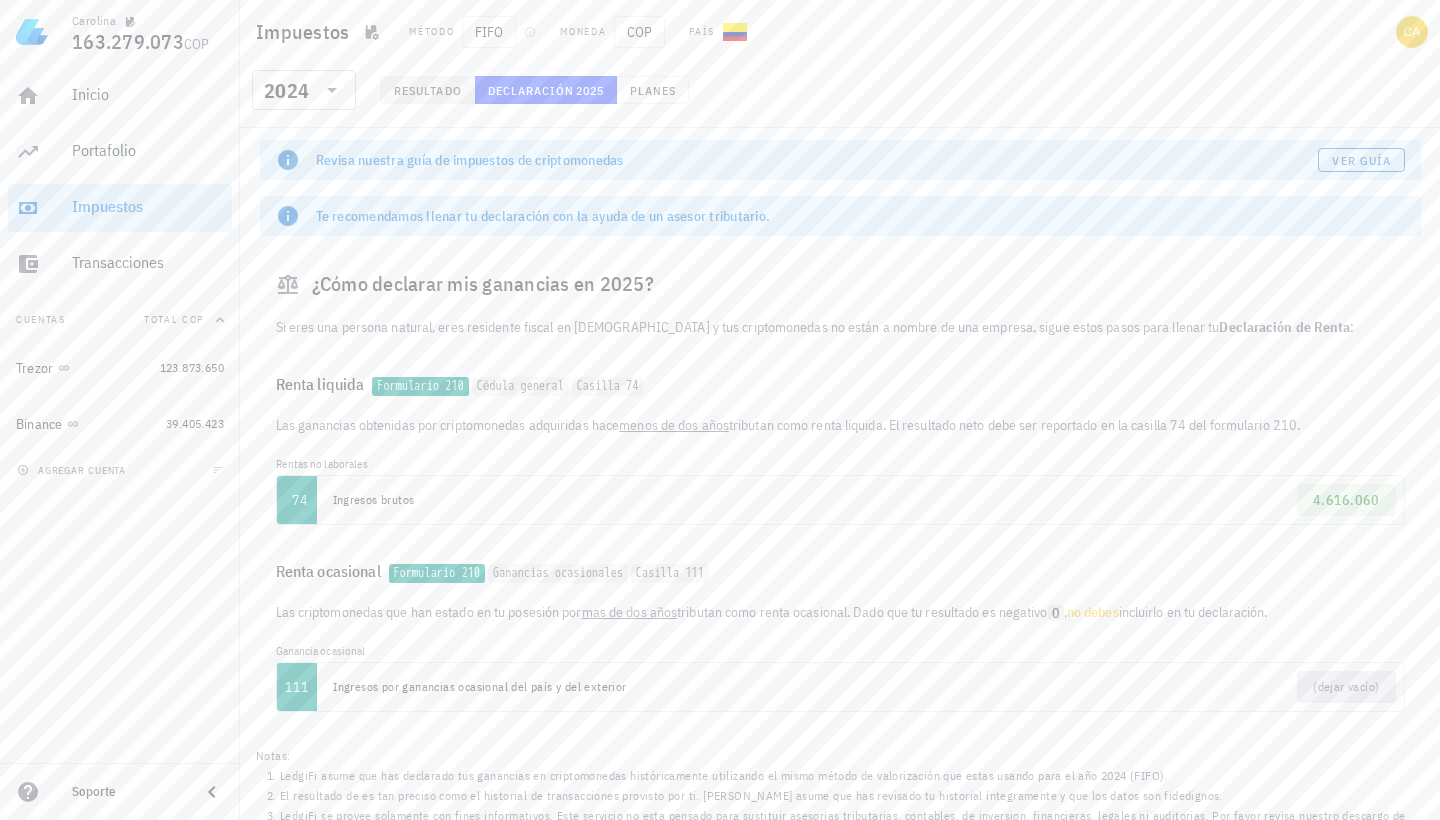 scroll, scrollTop: 8, scrollLeft: 0, axis: vertical 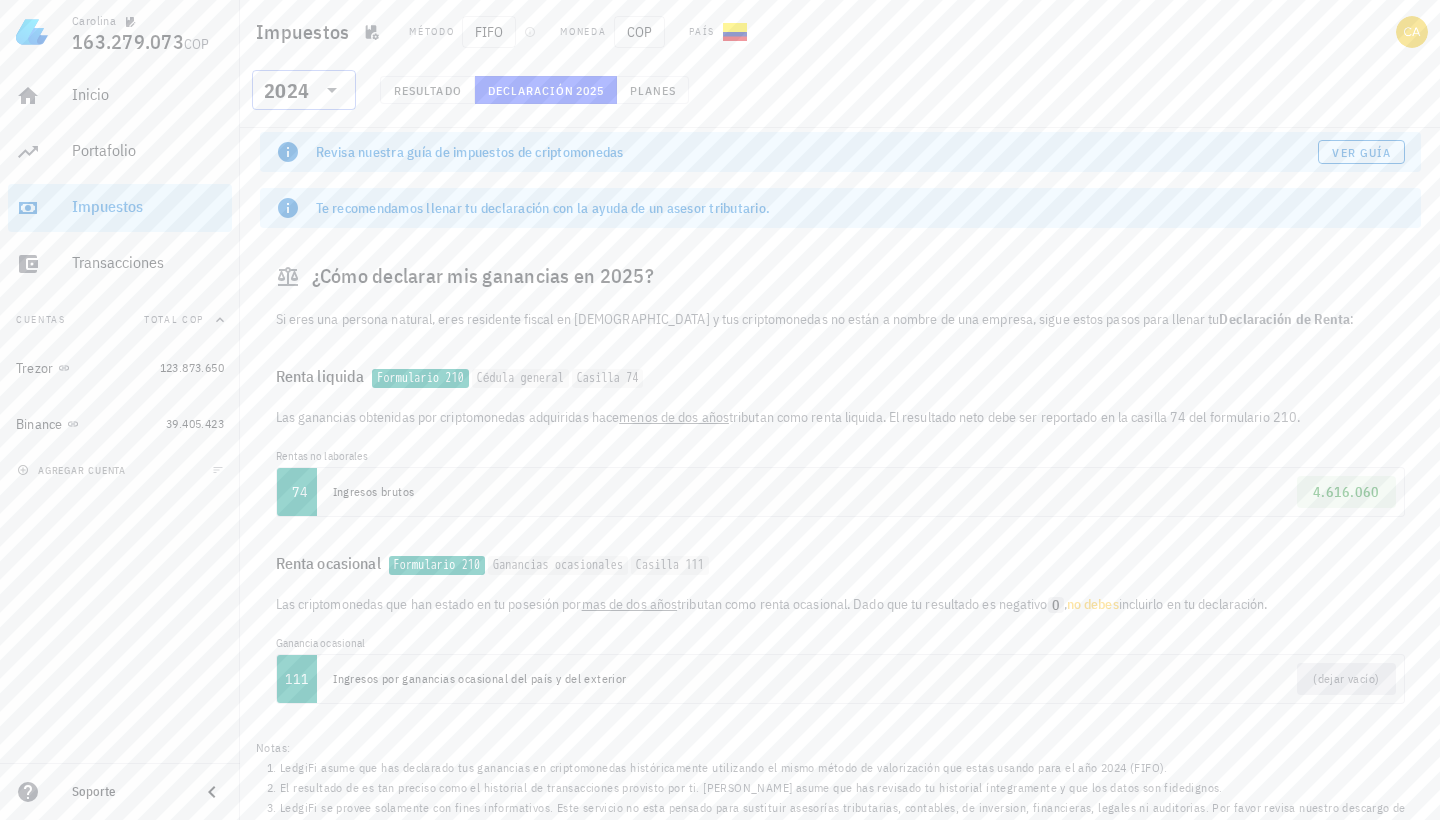 click 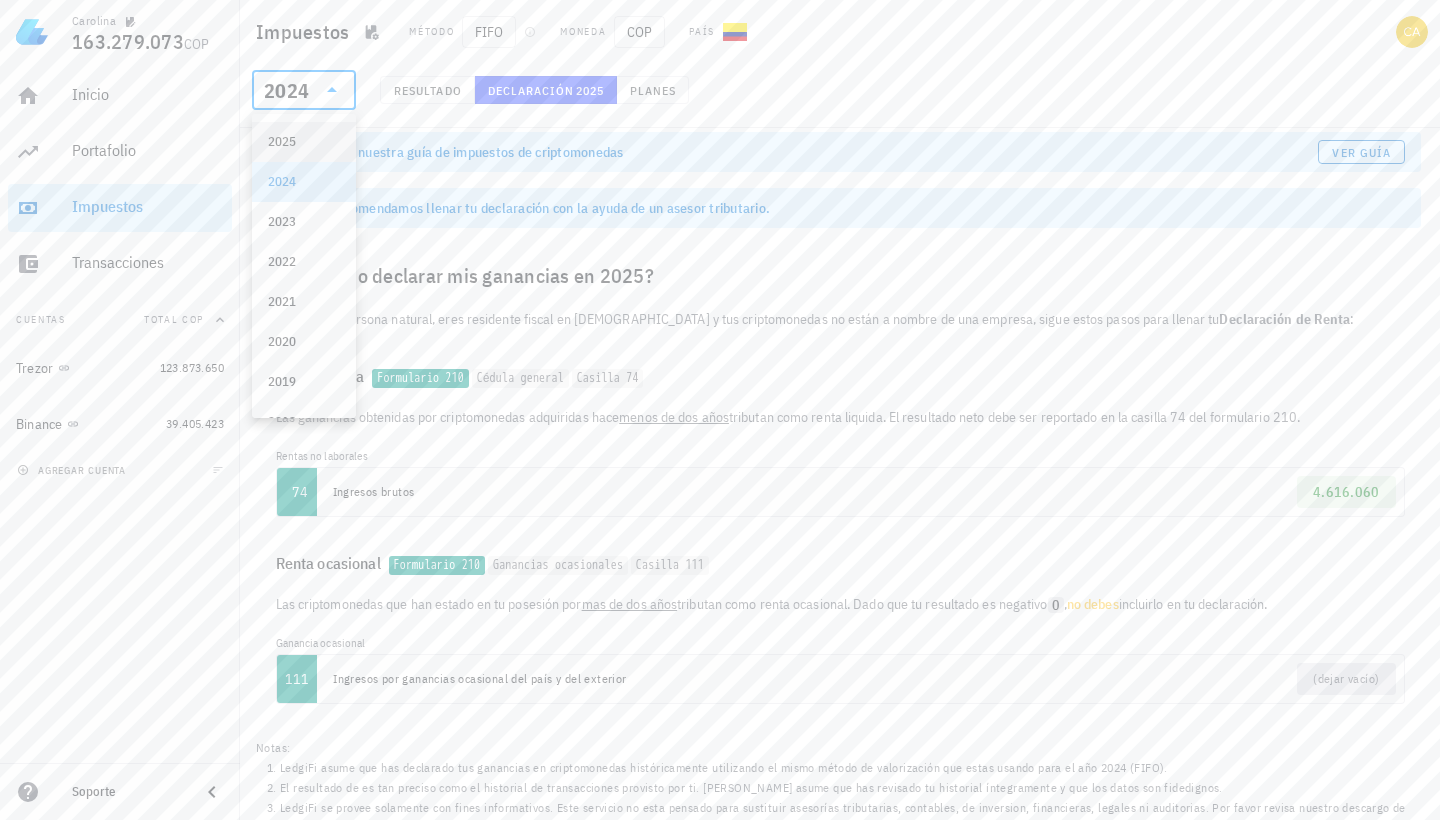 click on "2025" at bounding box center (304, 142) 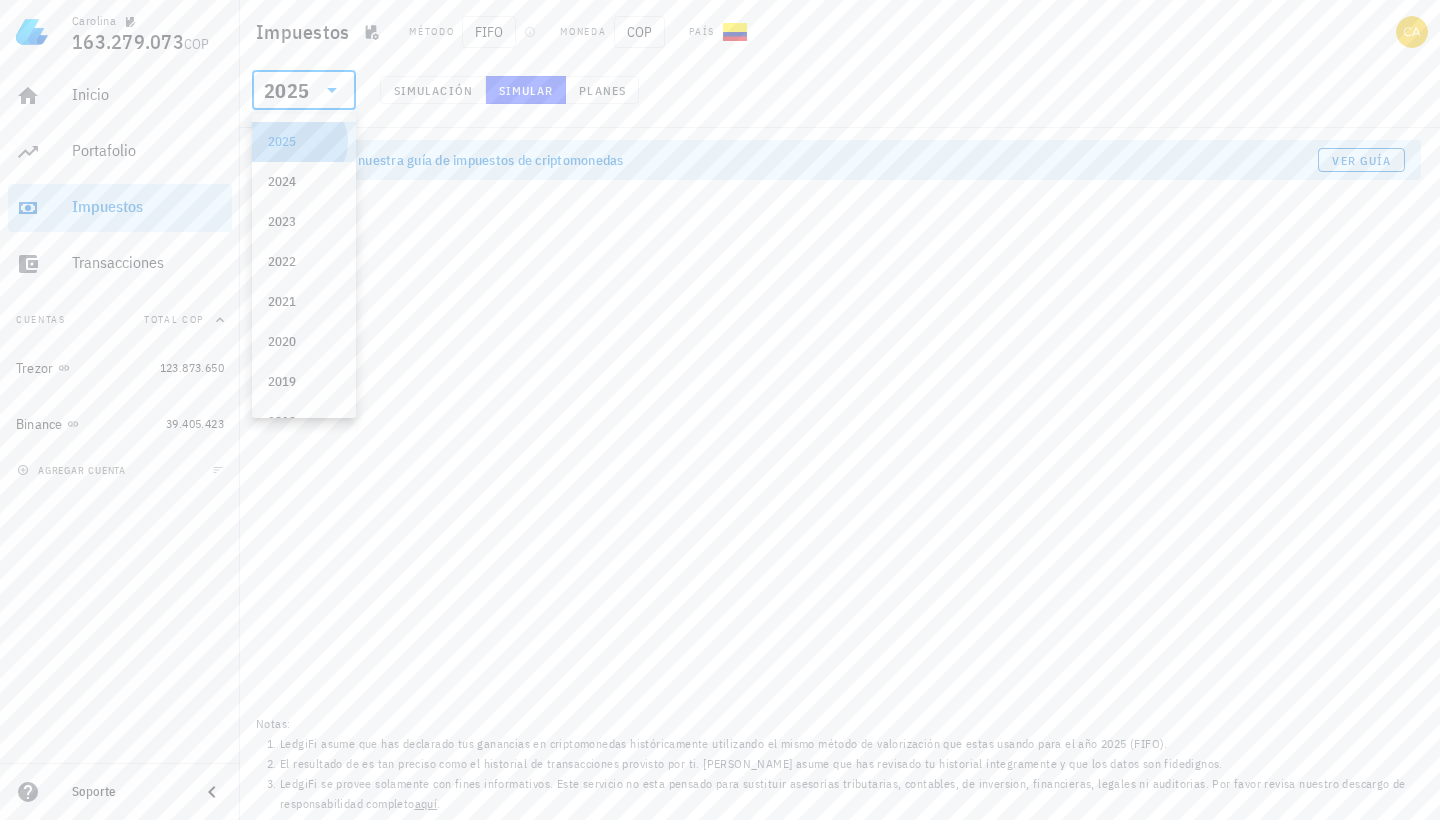 scroll, scrollTop: 0, scrollLeft: 0, axis: both 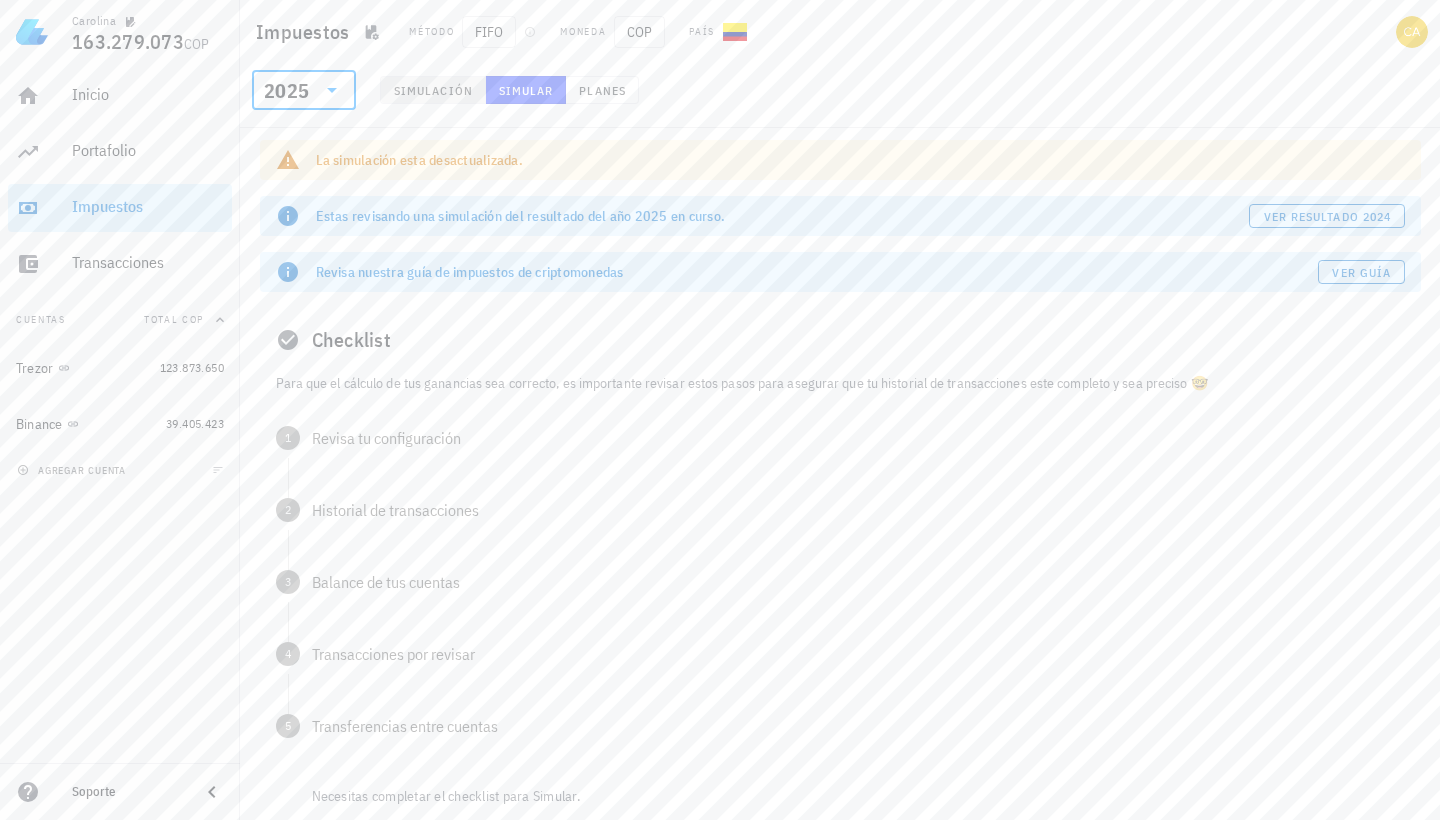 click on "Simulación" at bounding box center [433, 90] 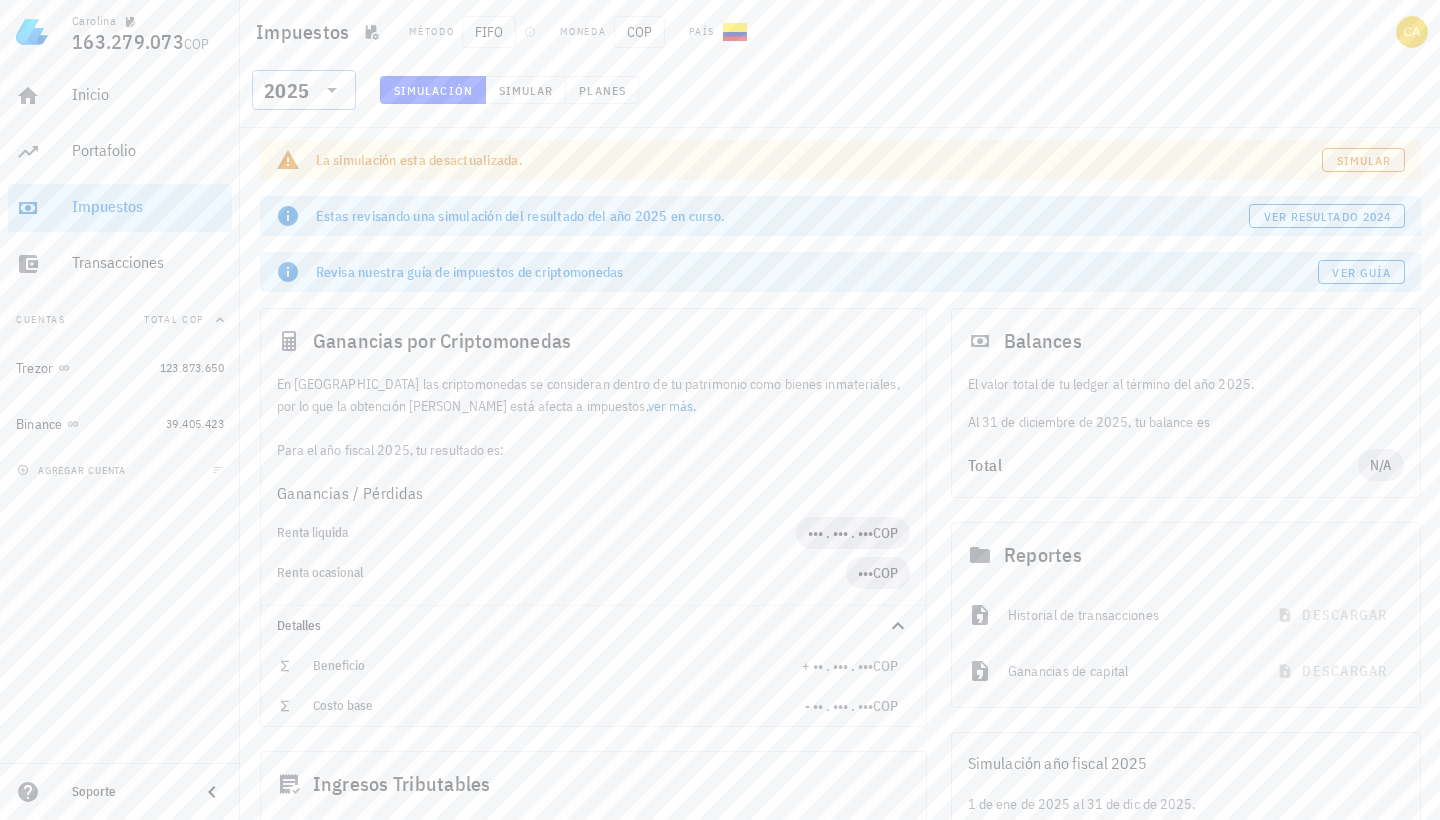 click at bounding box center [330, 90] 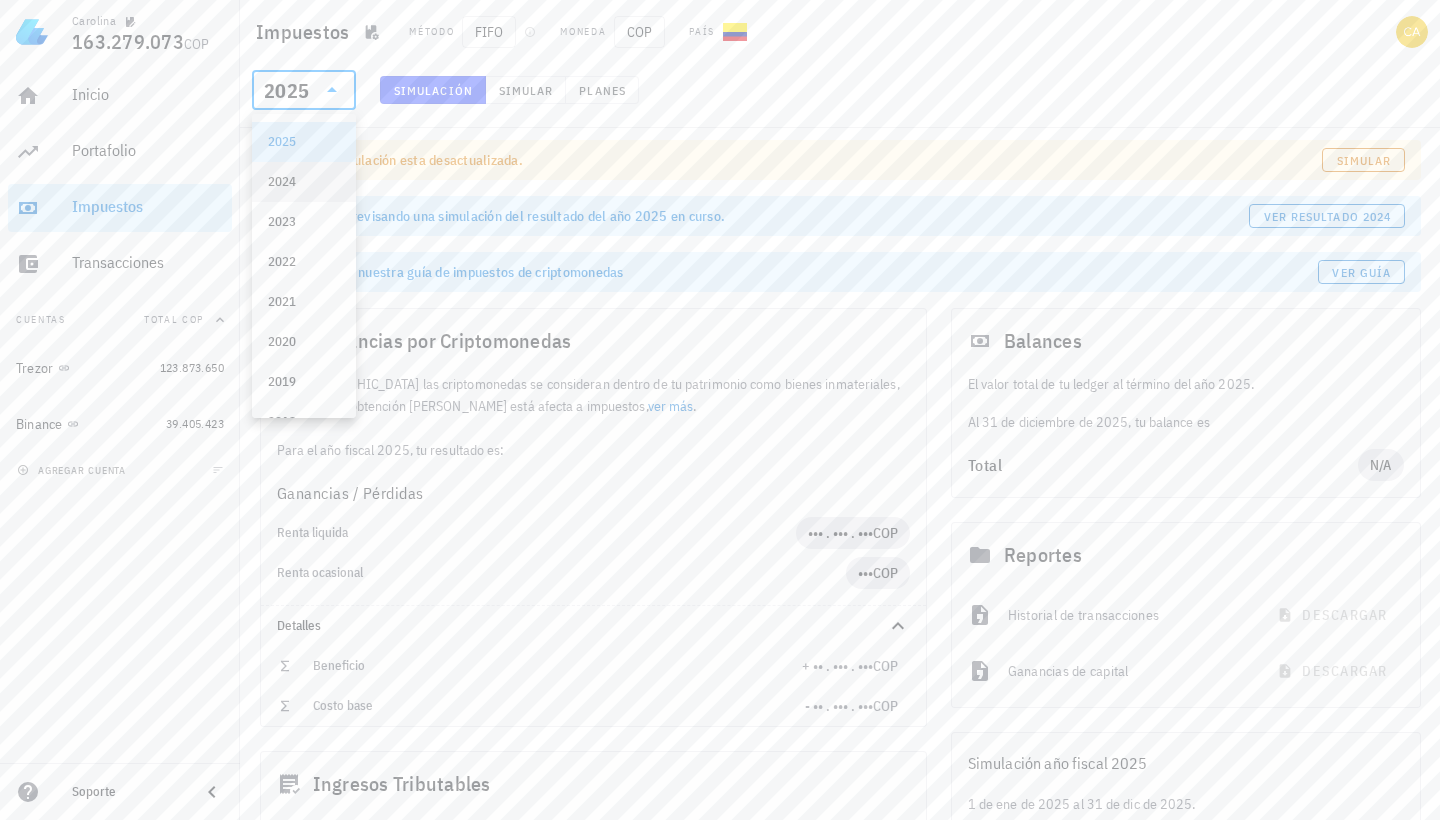 click on "2024" at bounding box center [304, 182] 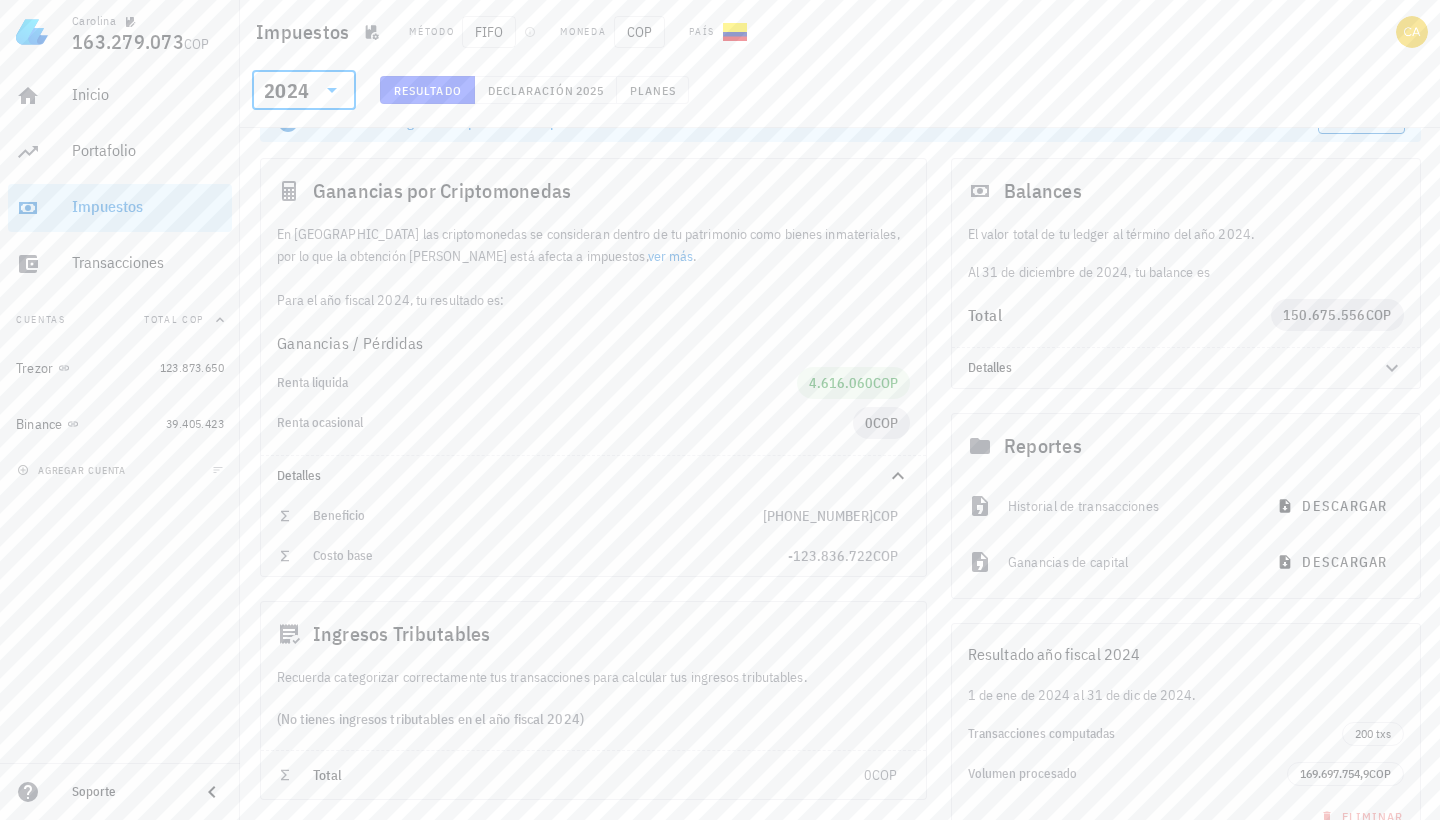 scroll, scrollTop: 34, scrollLeft: 0, axis: vertical 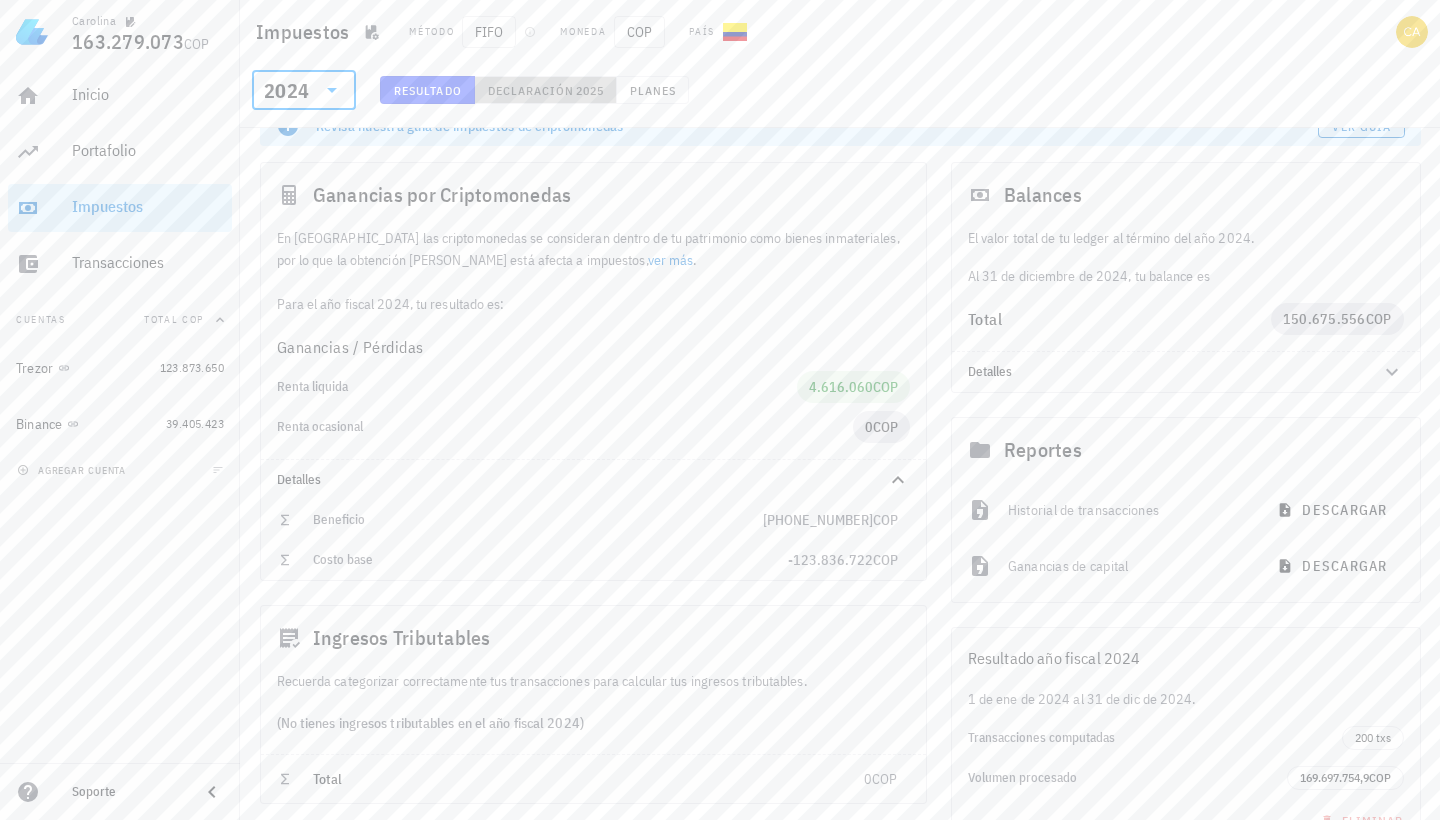 click on "Declaración" at bounding box center (531, 90) 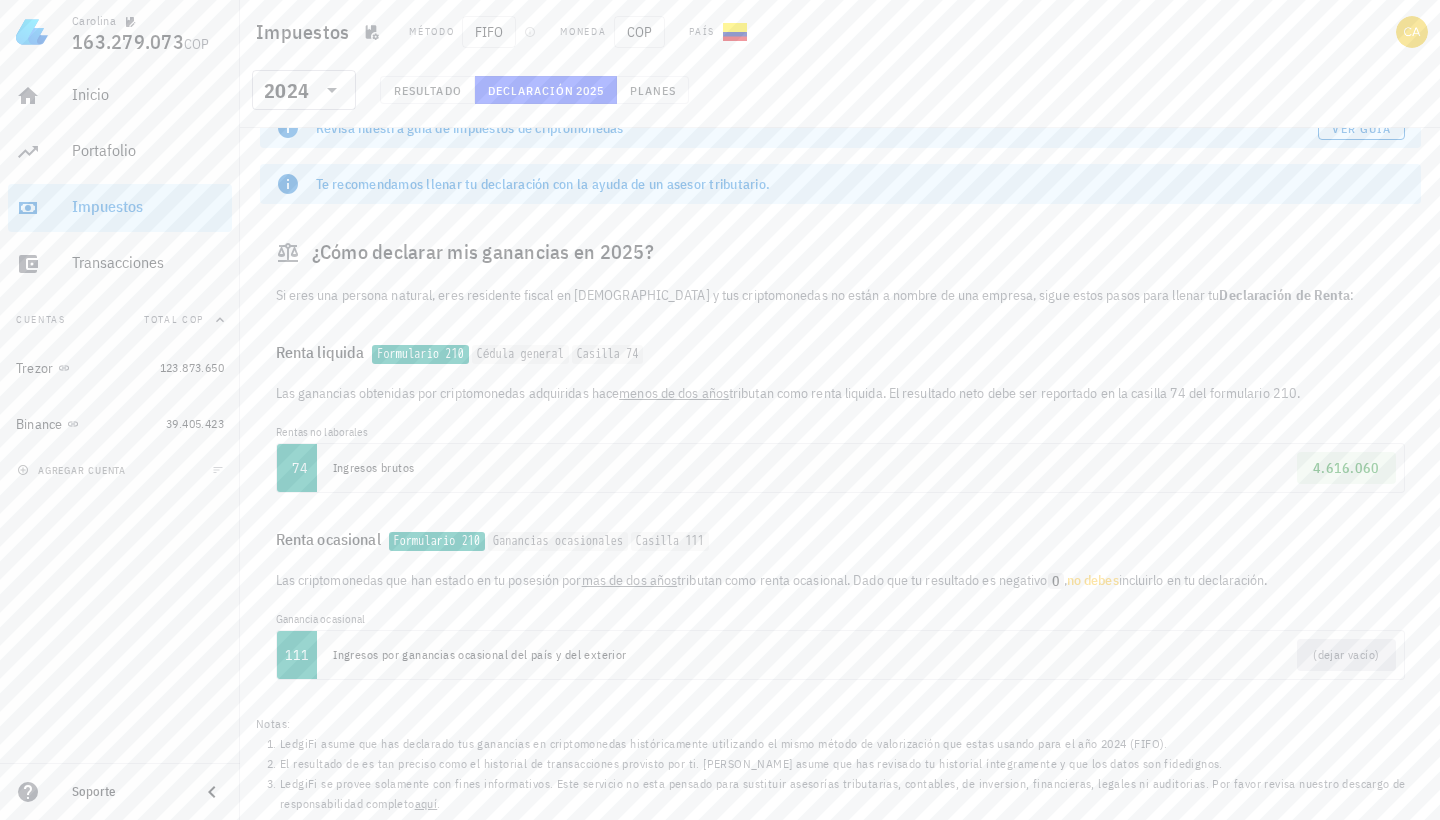 scroll, scrollTop: 32, scrollLeft: 0, axis: vertical 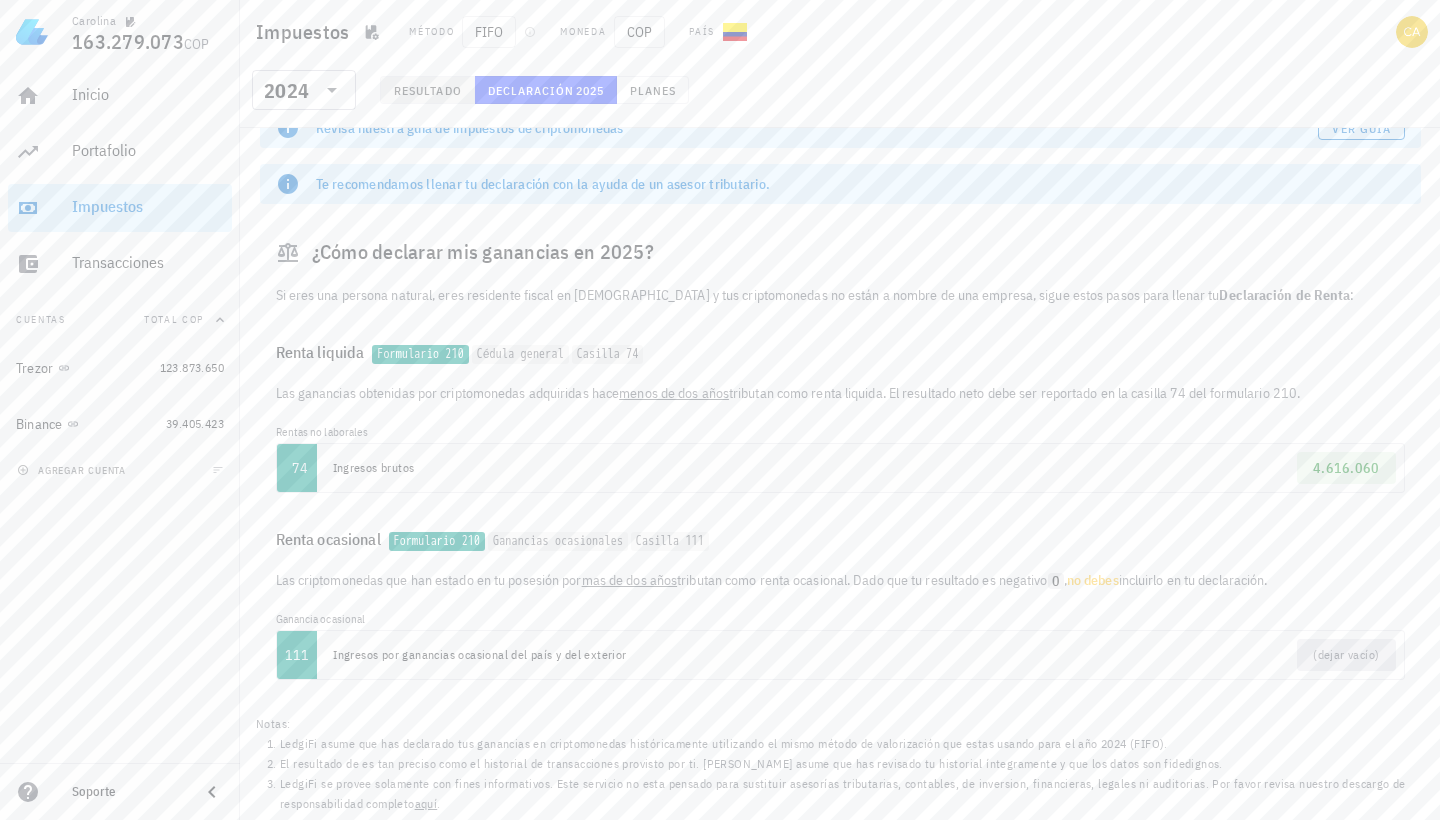 click on "Resultado" at bounding box center [427, 90] 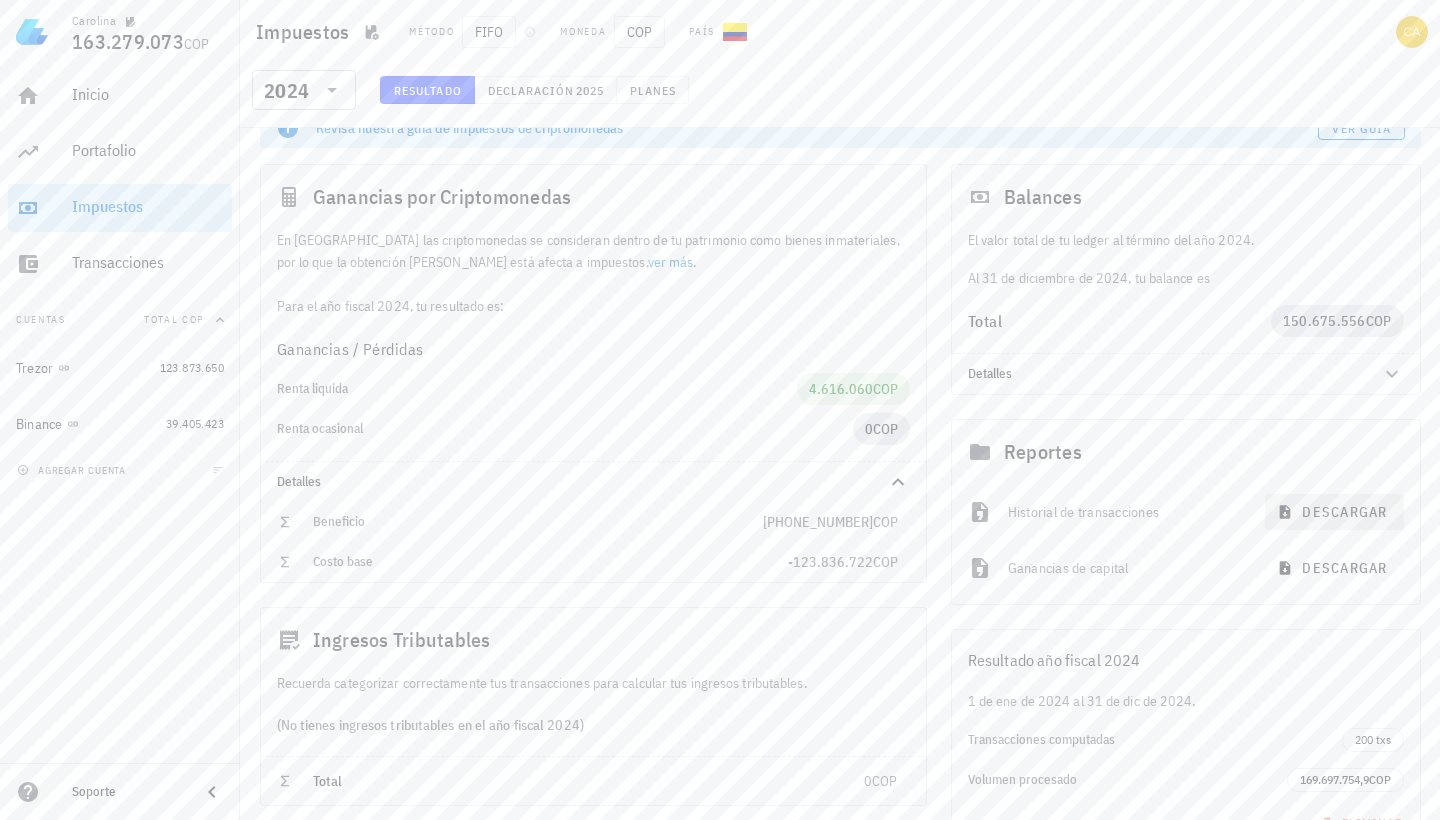 click on "descargar" at bounding box center [1334, 512] 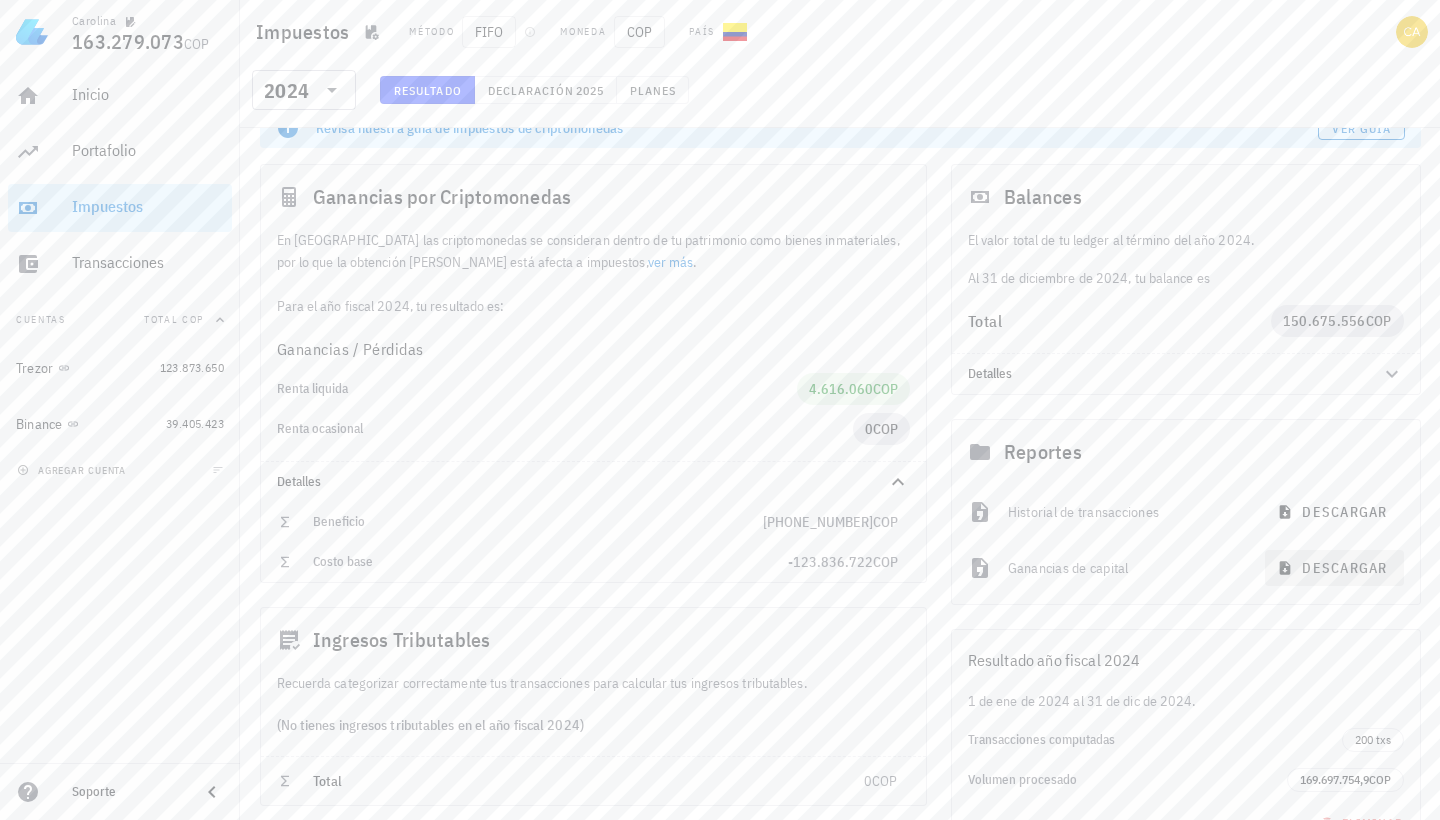 click on "descargar" at bounding box center (1334, 568) 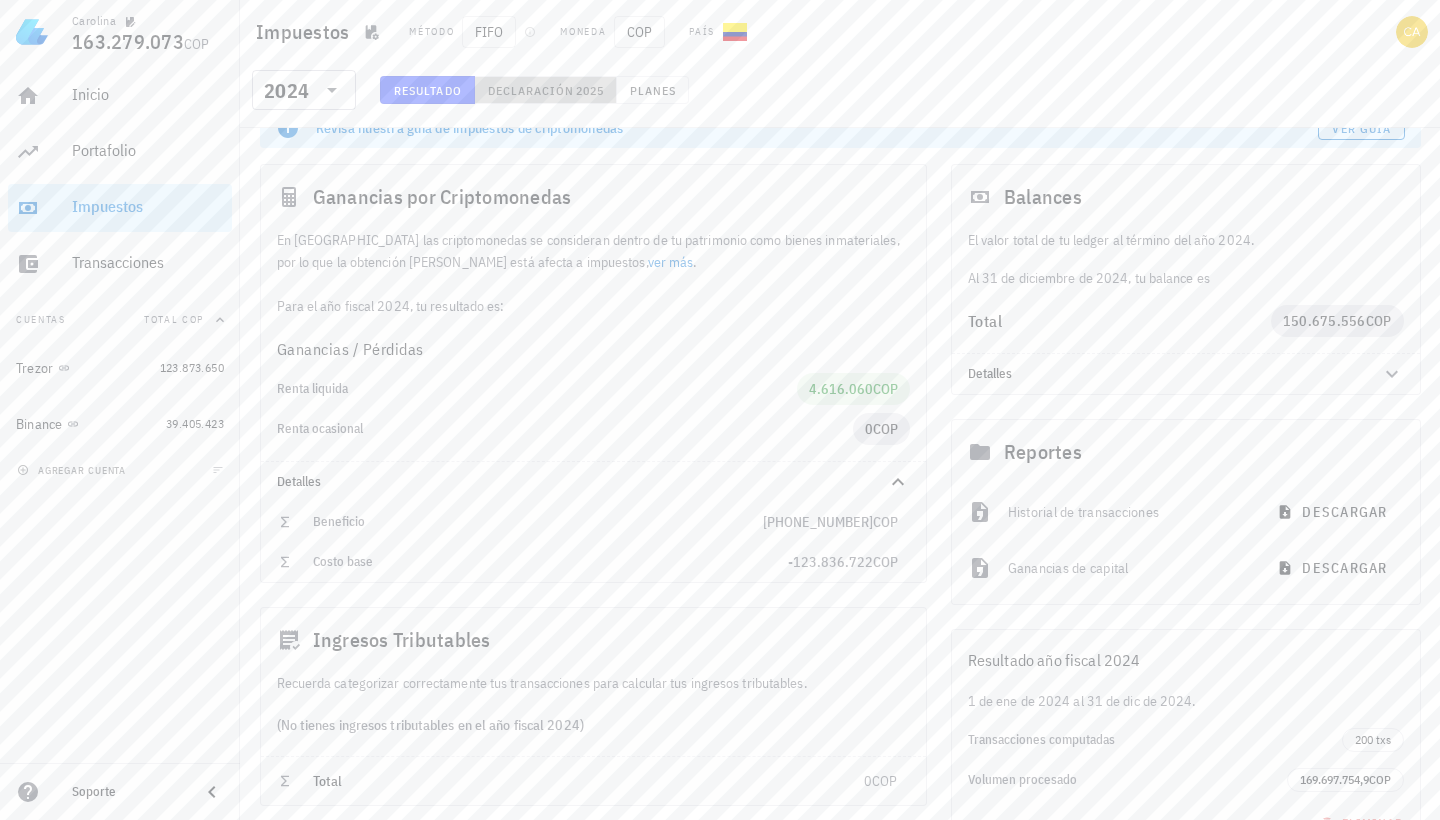 click on "Declaración" at bounding box center (531, 90) 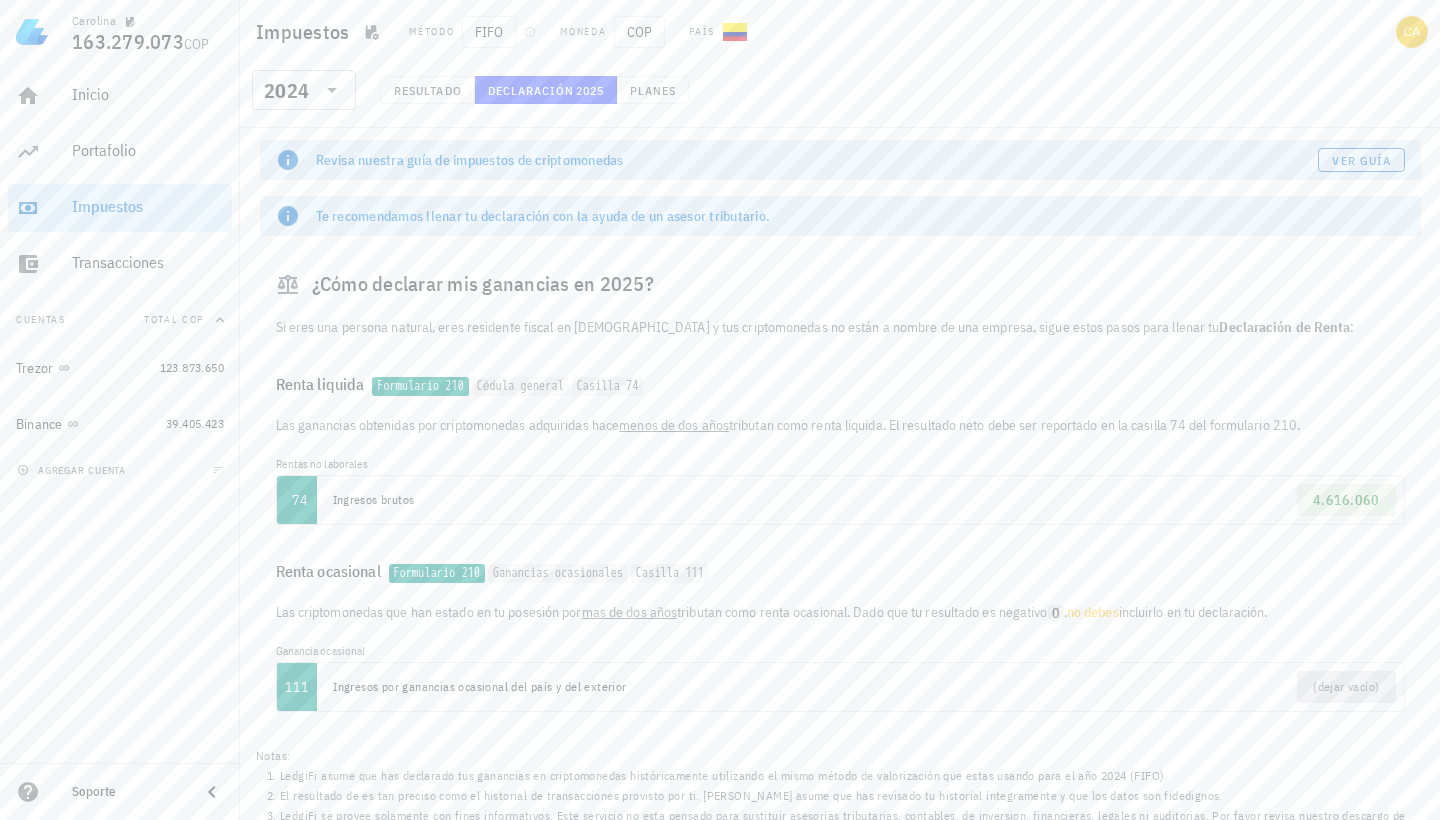 scroll, scrollTop: 0, scrollLeft: 0, axis: both 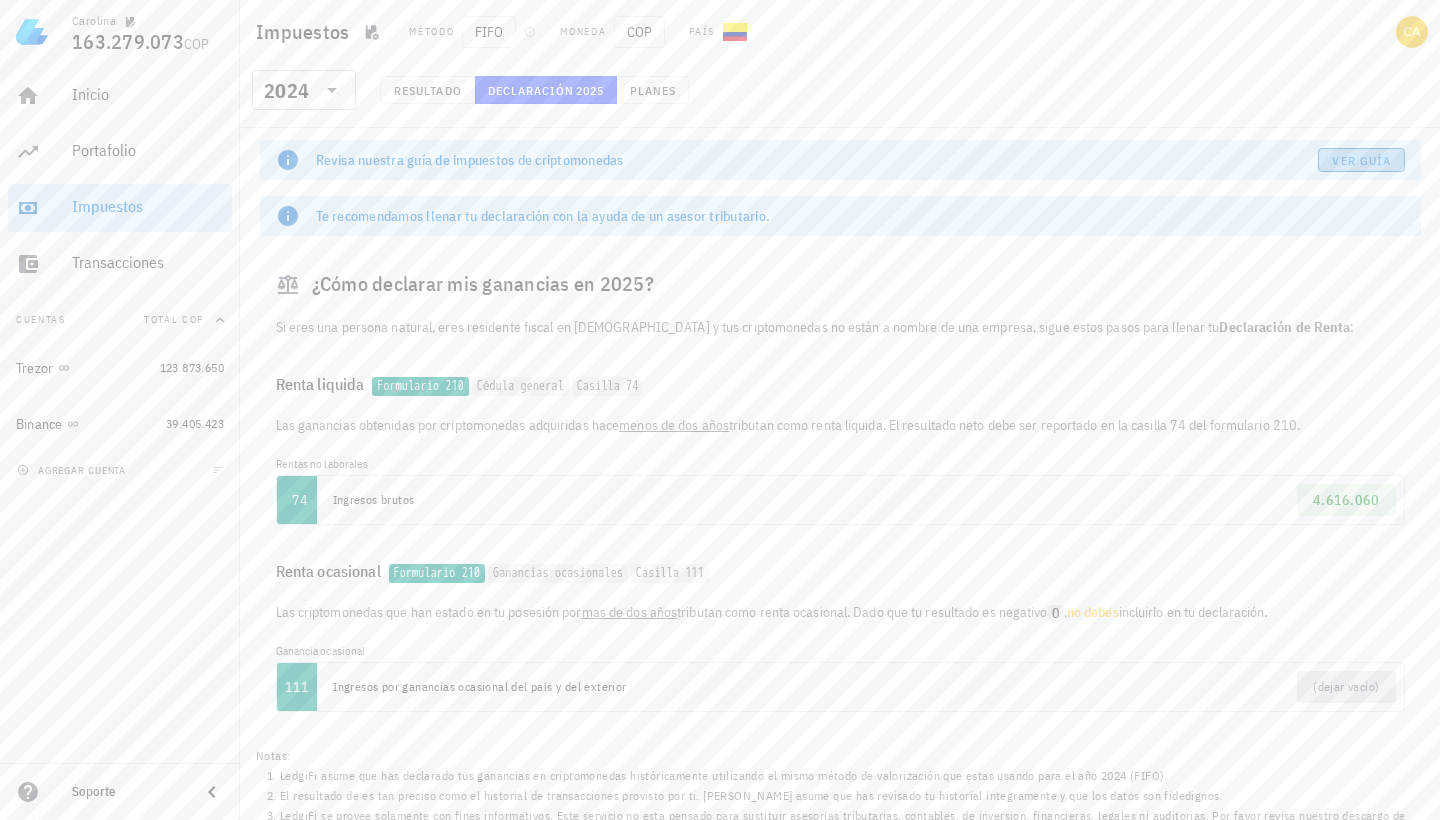 click on "Ver guía" at bounding box center (1361, 160) 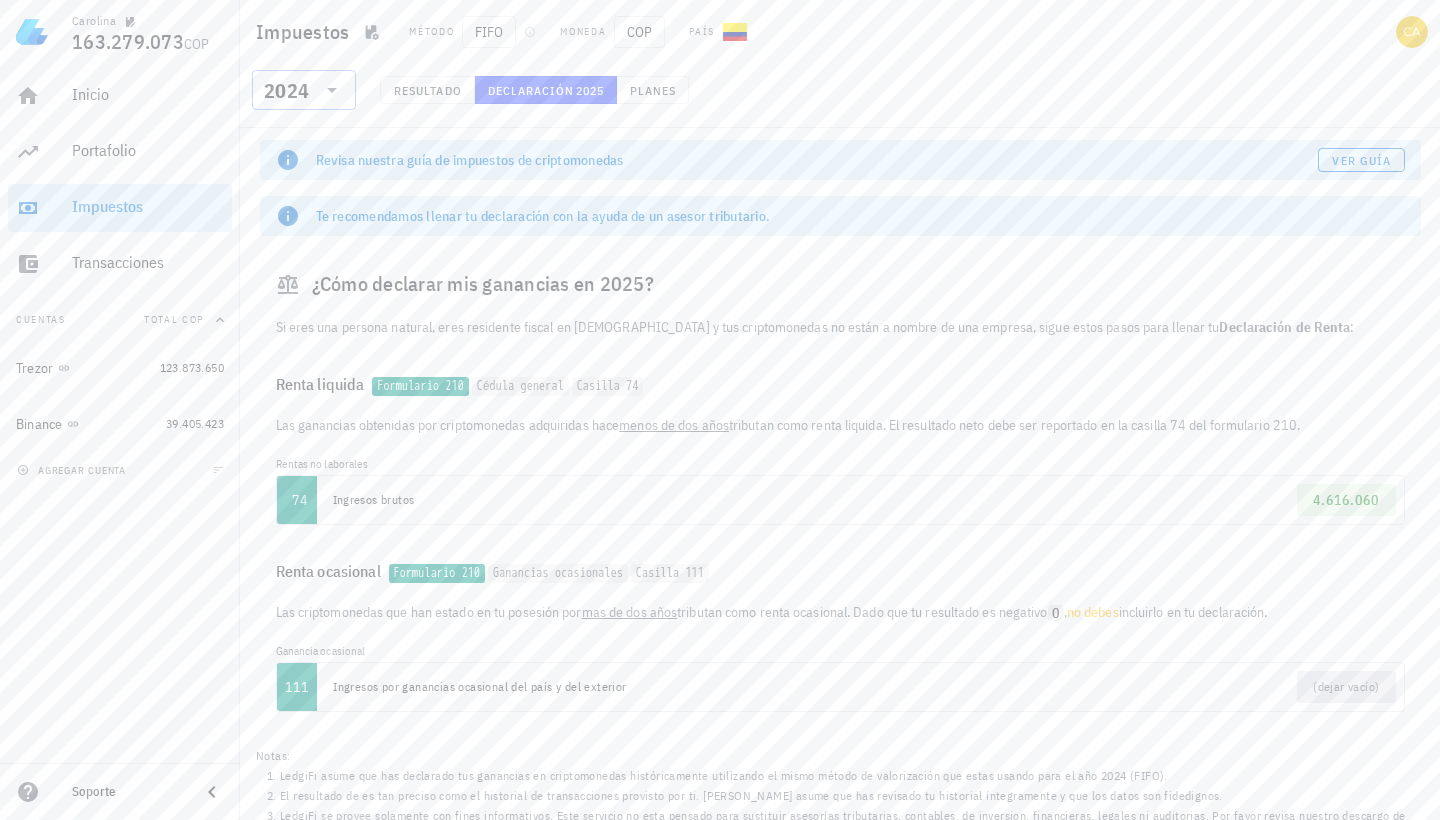click 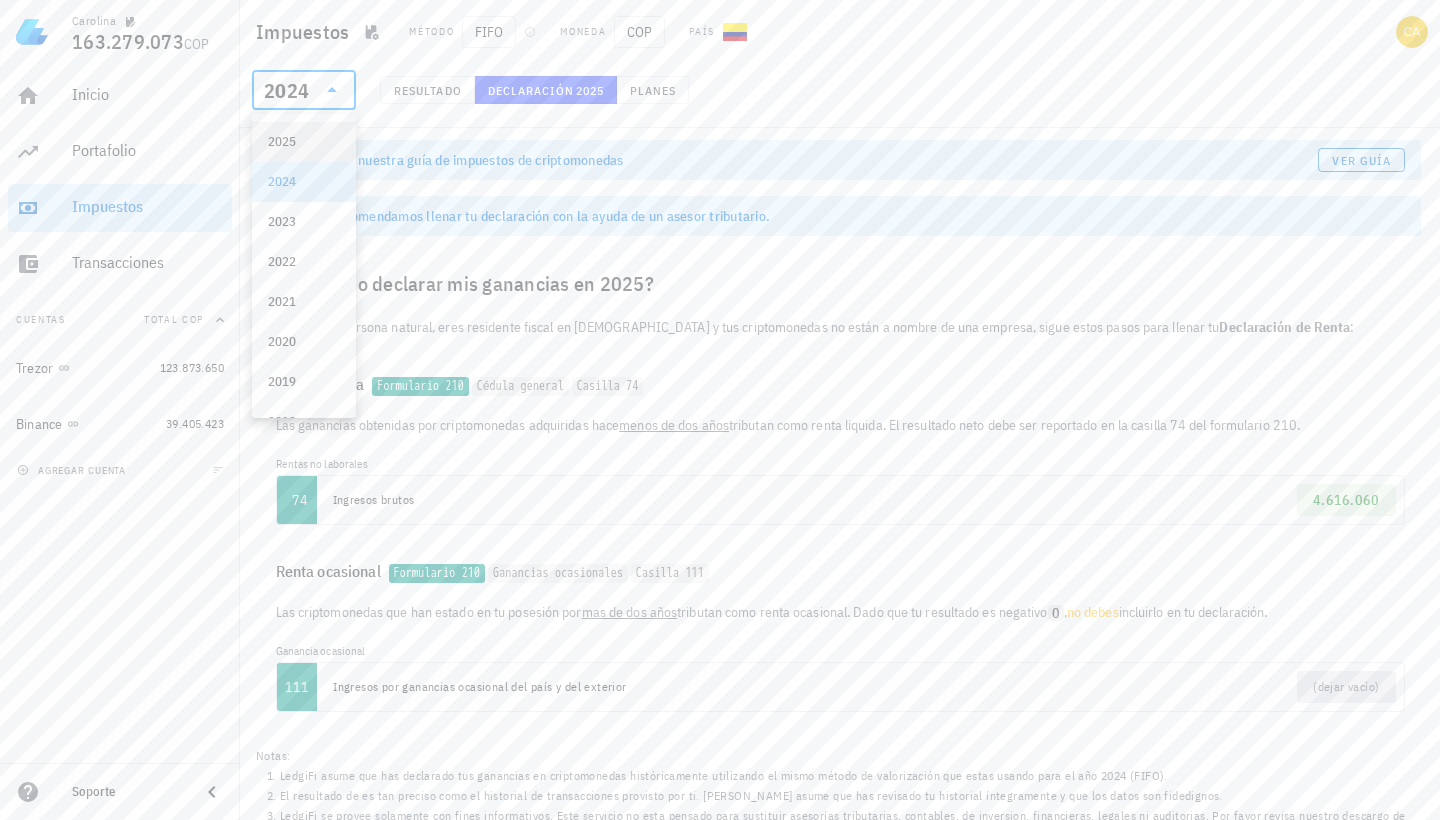 click on "2025" at bounding box center (304, 142) 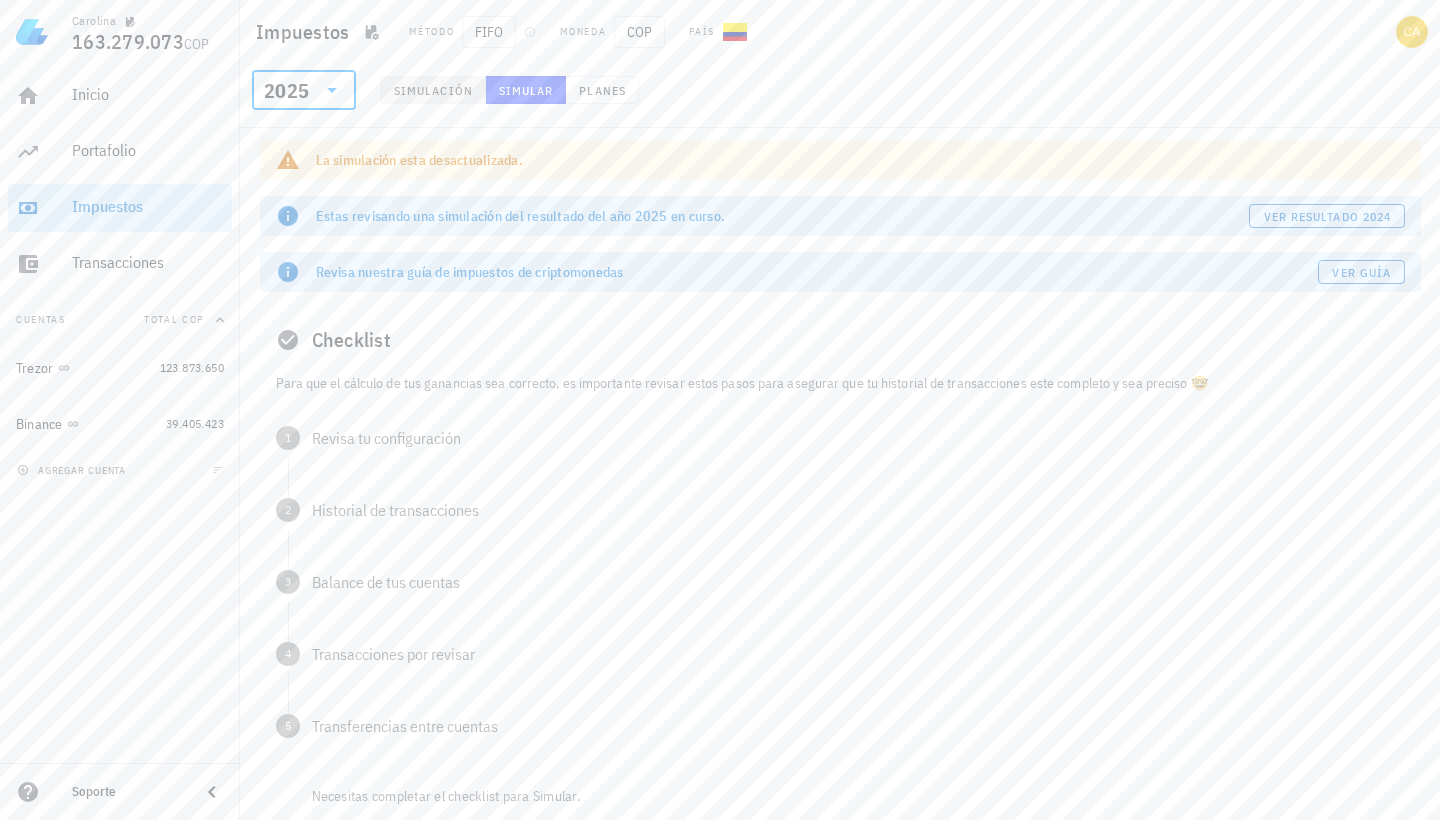 click on "Simulación" at bounding box center [433, 90] 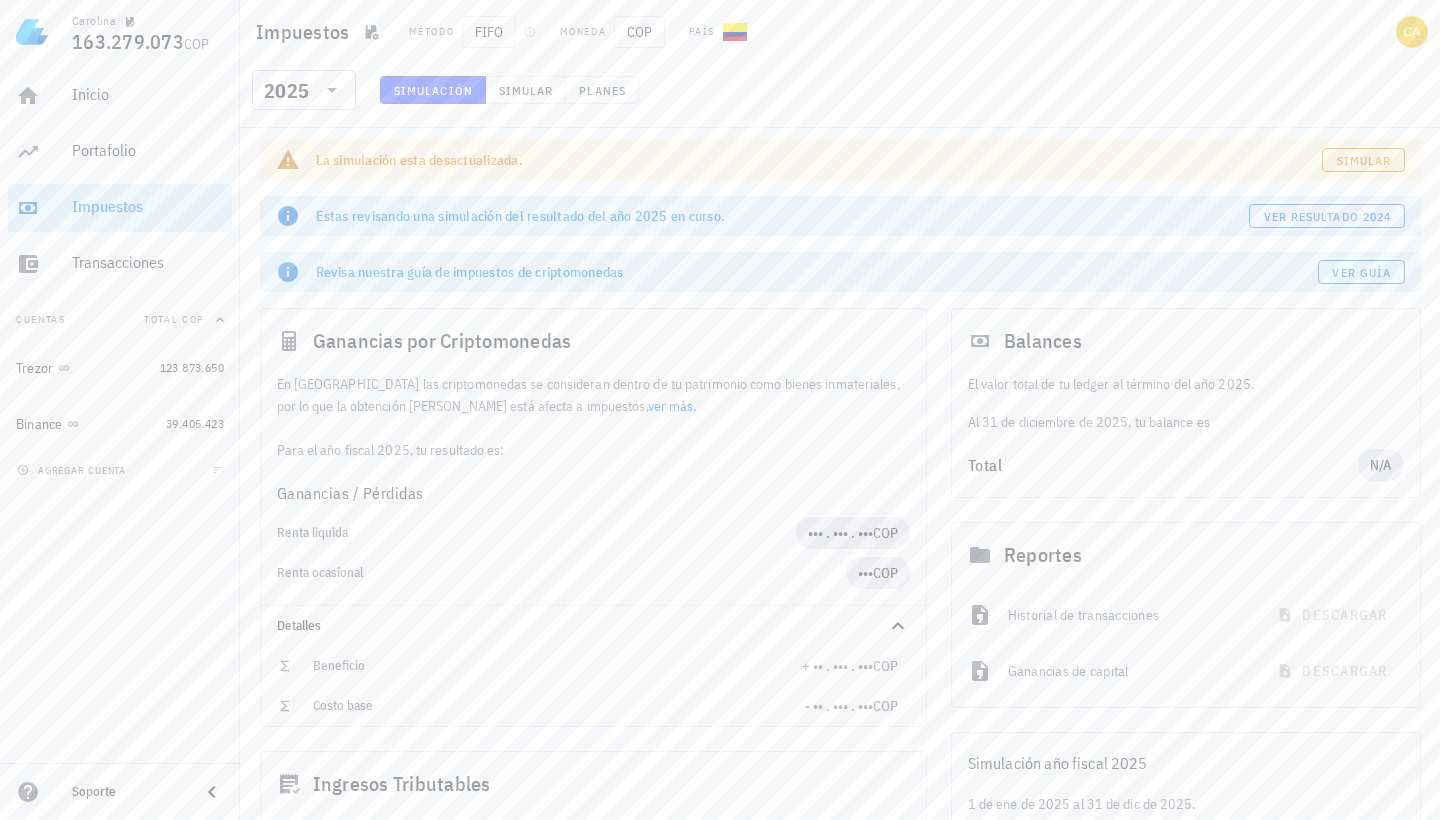 click on "Simular" at bounding box center [1364, 160] 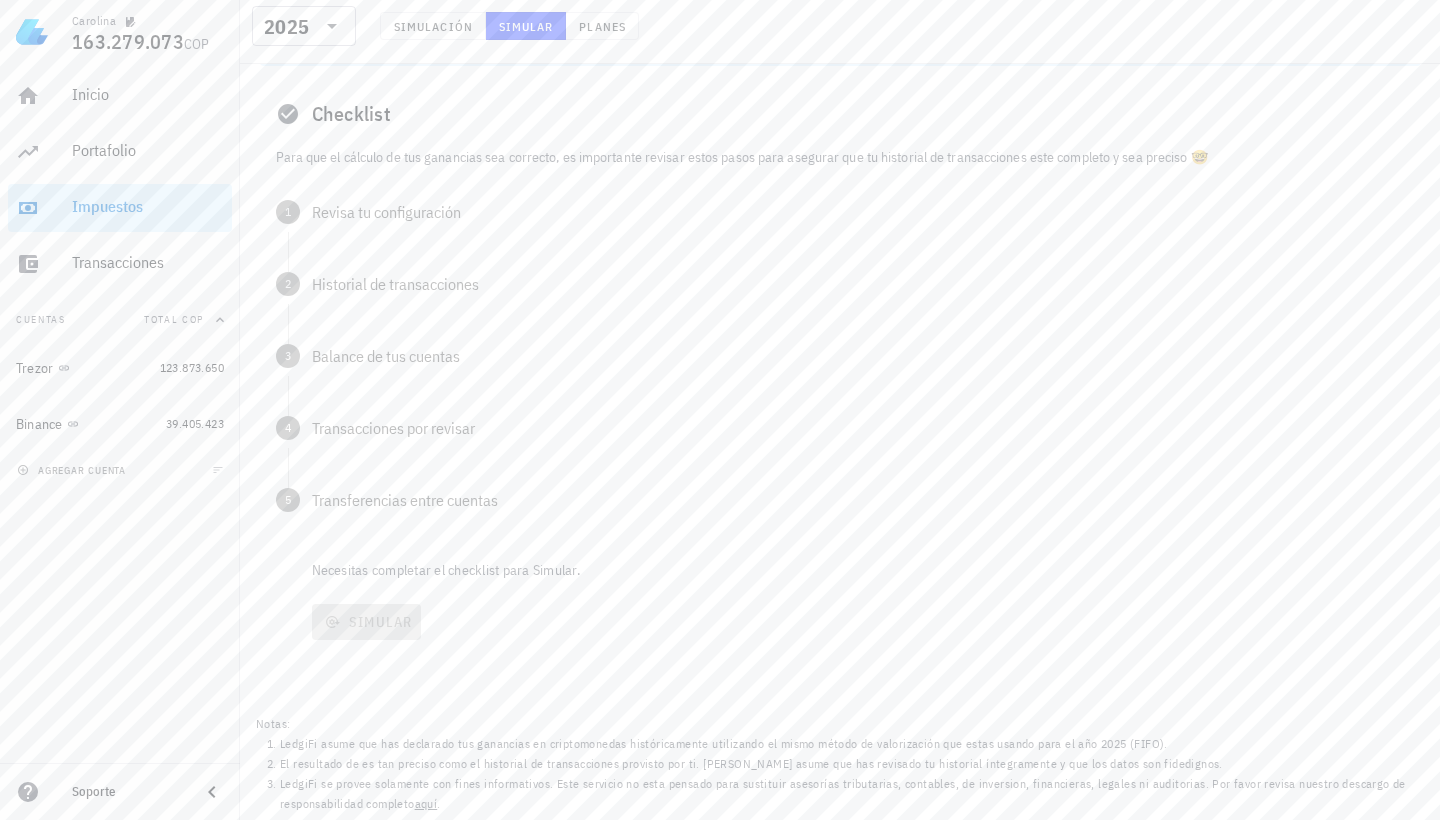 scroll, scrollTop: 0, scrollLeft: 0, axis: both 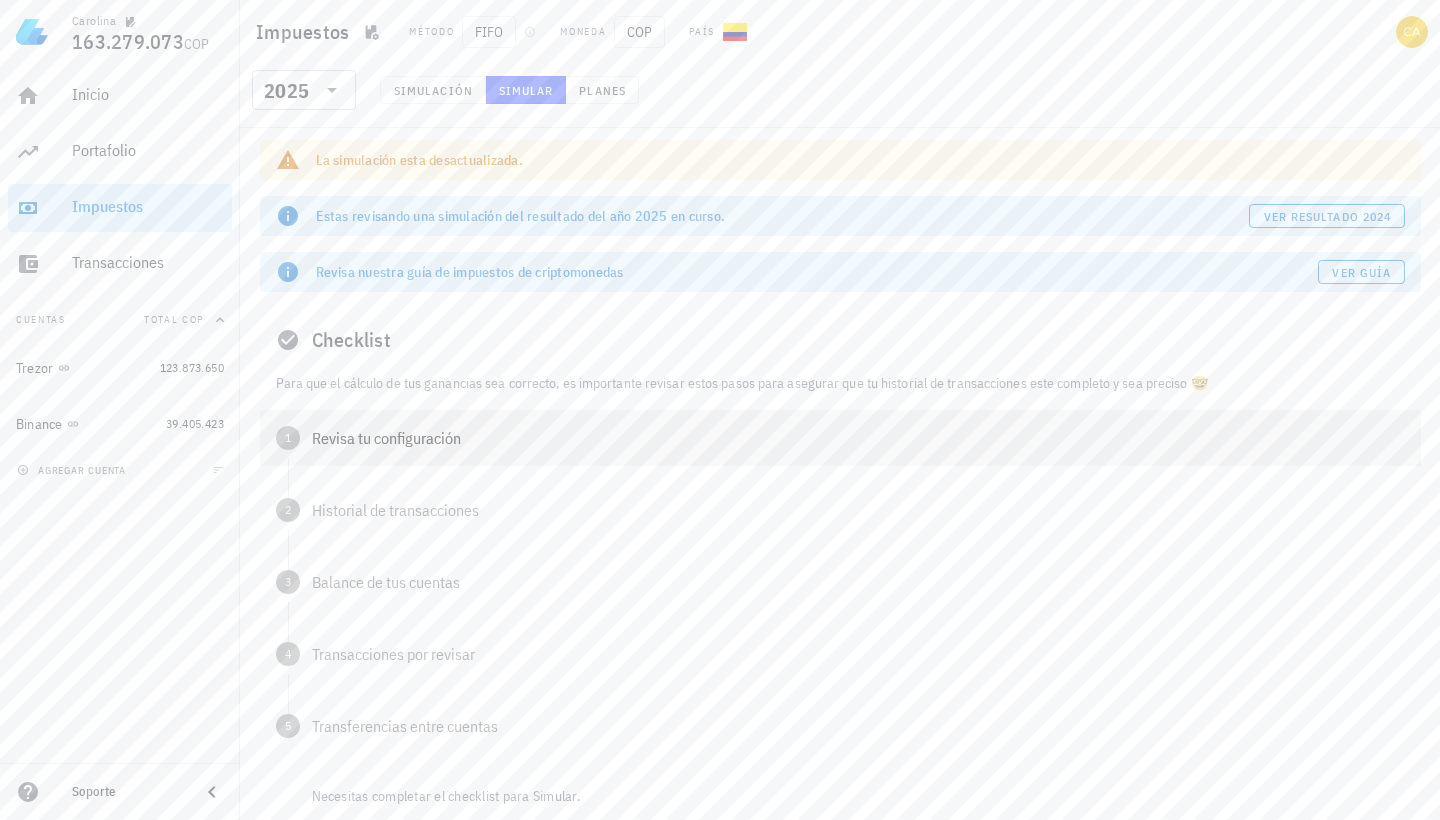 click on "Revisa tu configuración" at bounding box center [858, 438] 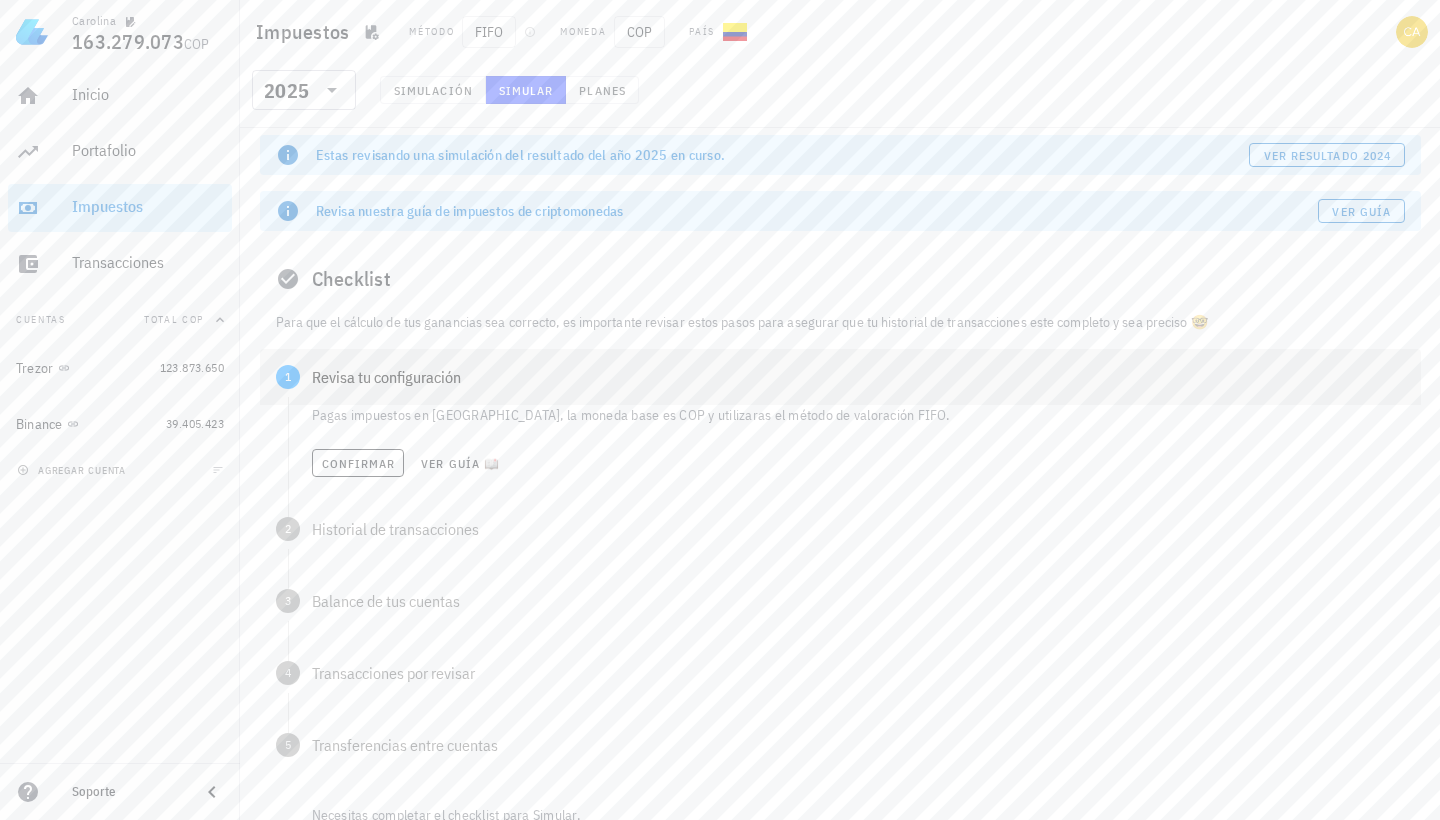 scroll, scrollTop: 62, scrollLeft: 0, axis: vertical 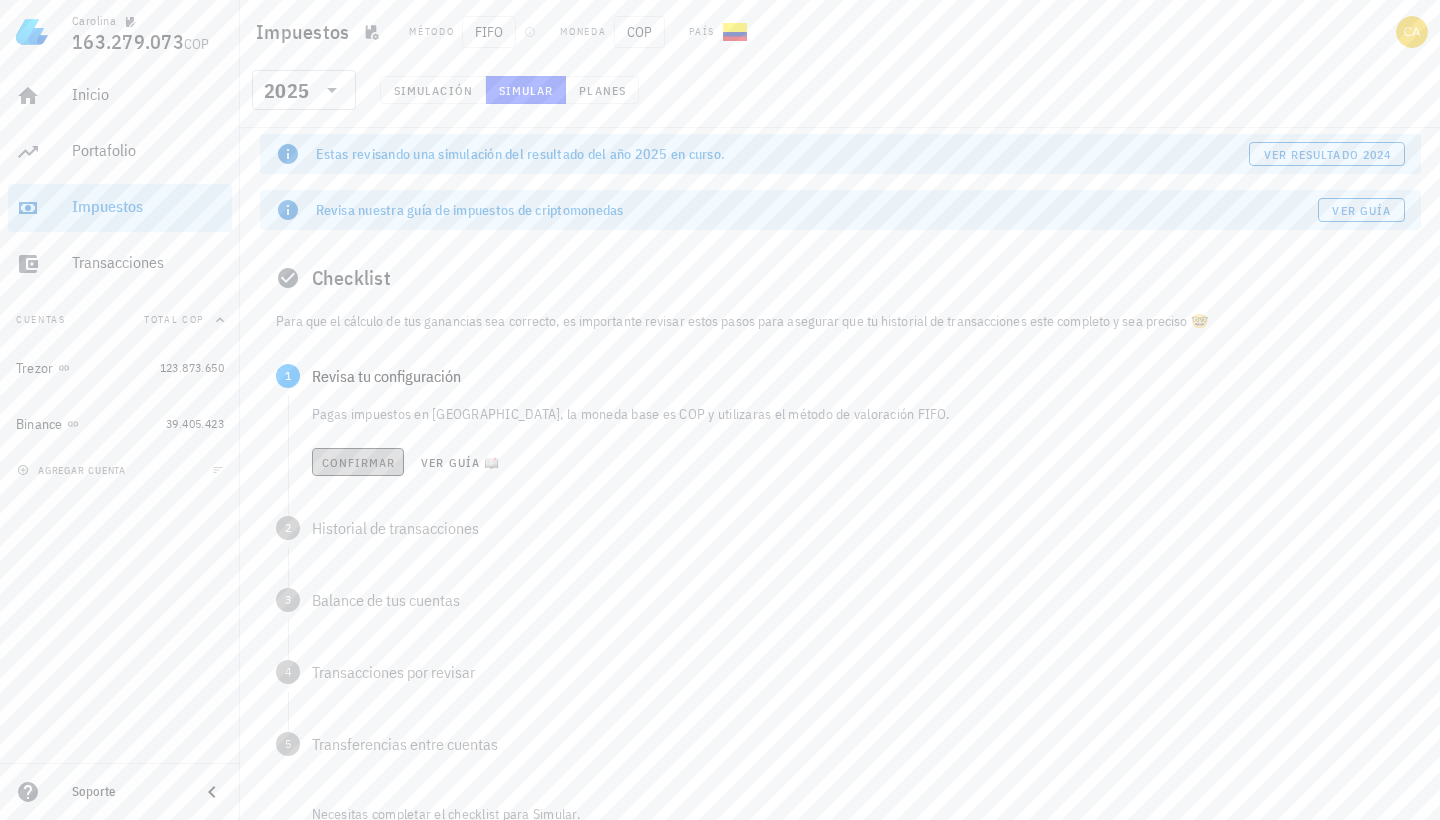 click on "Confirmar" at bounding box center (358, 462) 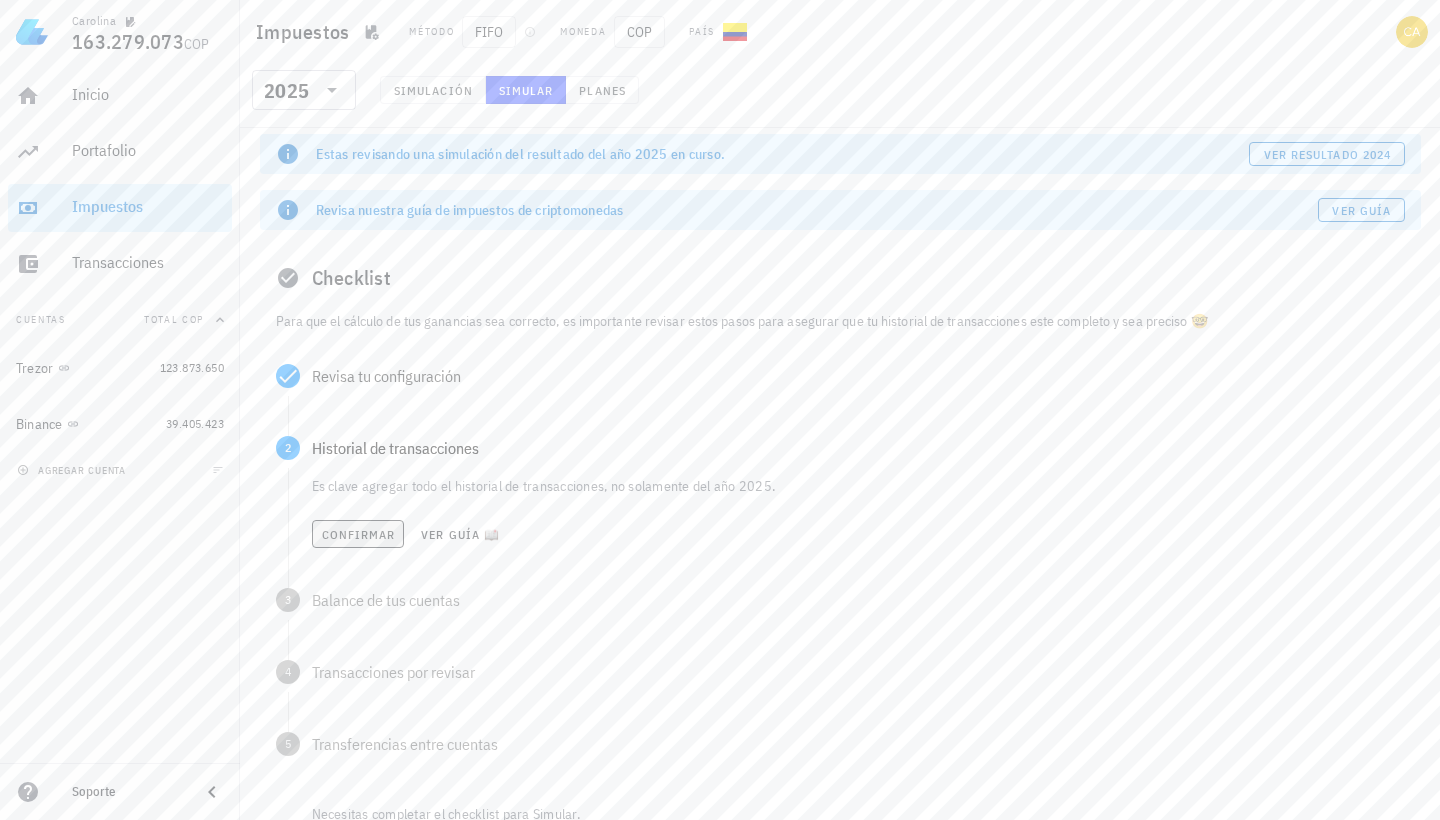 click on "Confirmar" at bounding box center [358, 534] 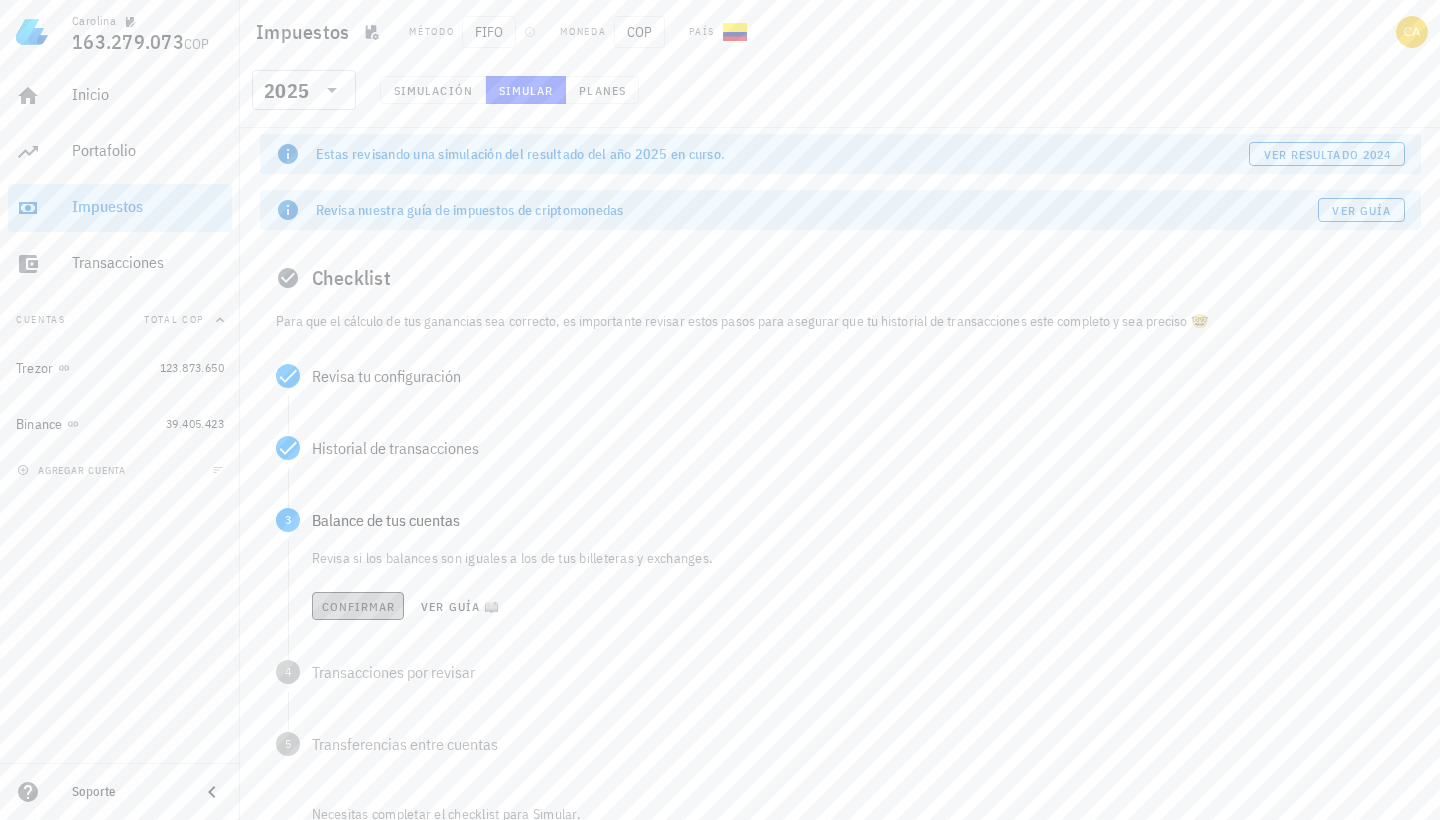 click on "Confirmar" at bounding box center [358, 606] 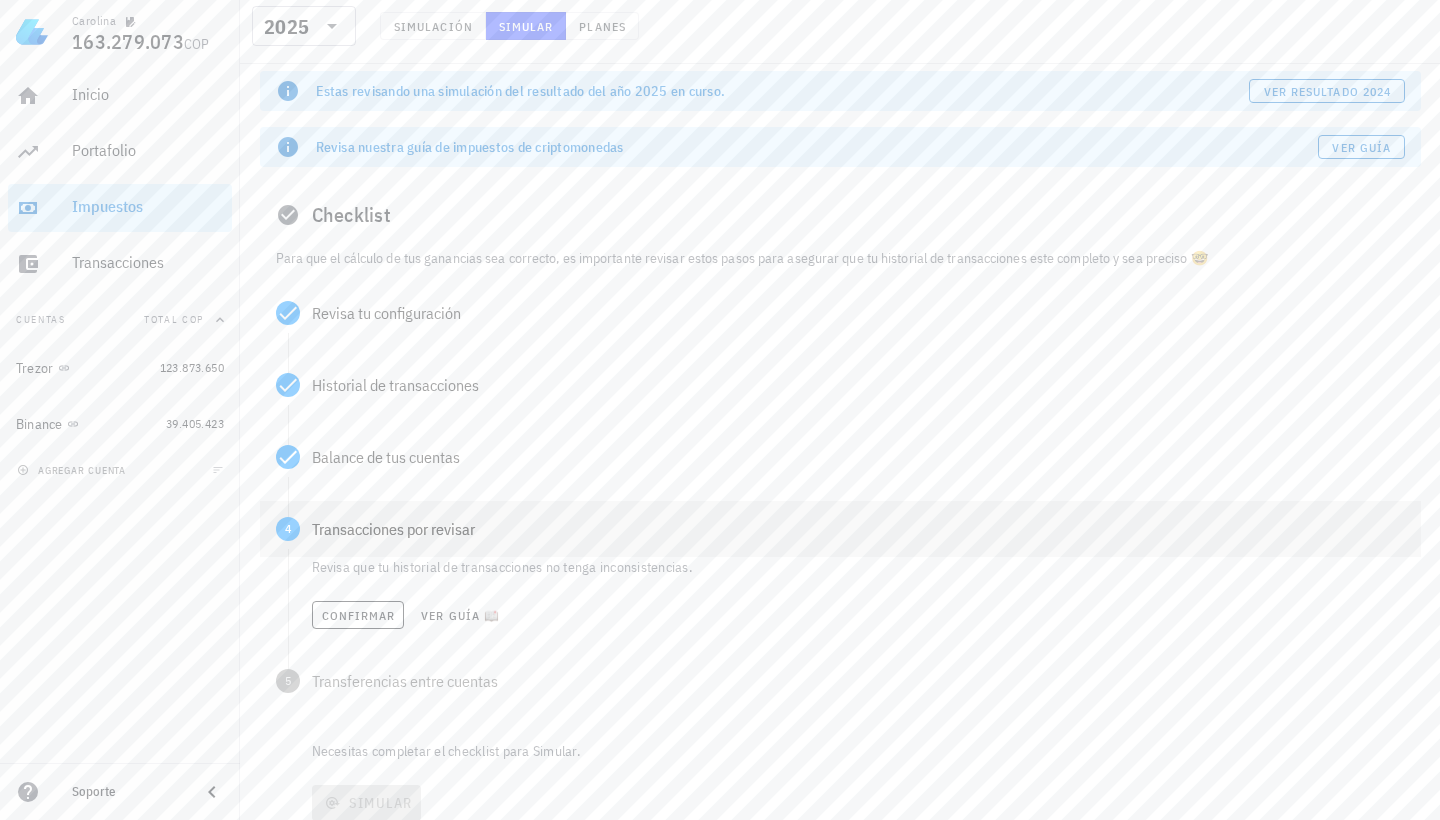 scroll, scrollTop: 174, scrollLeft: 0, axis: vertical 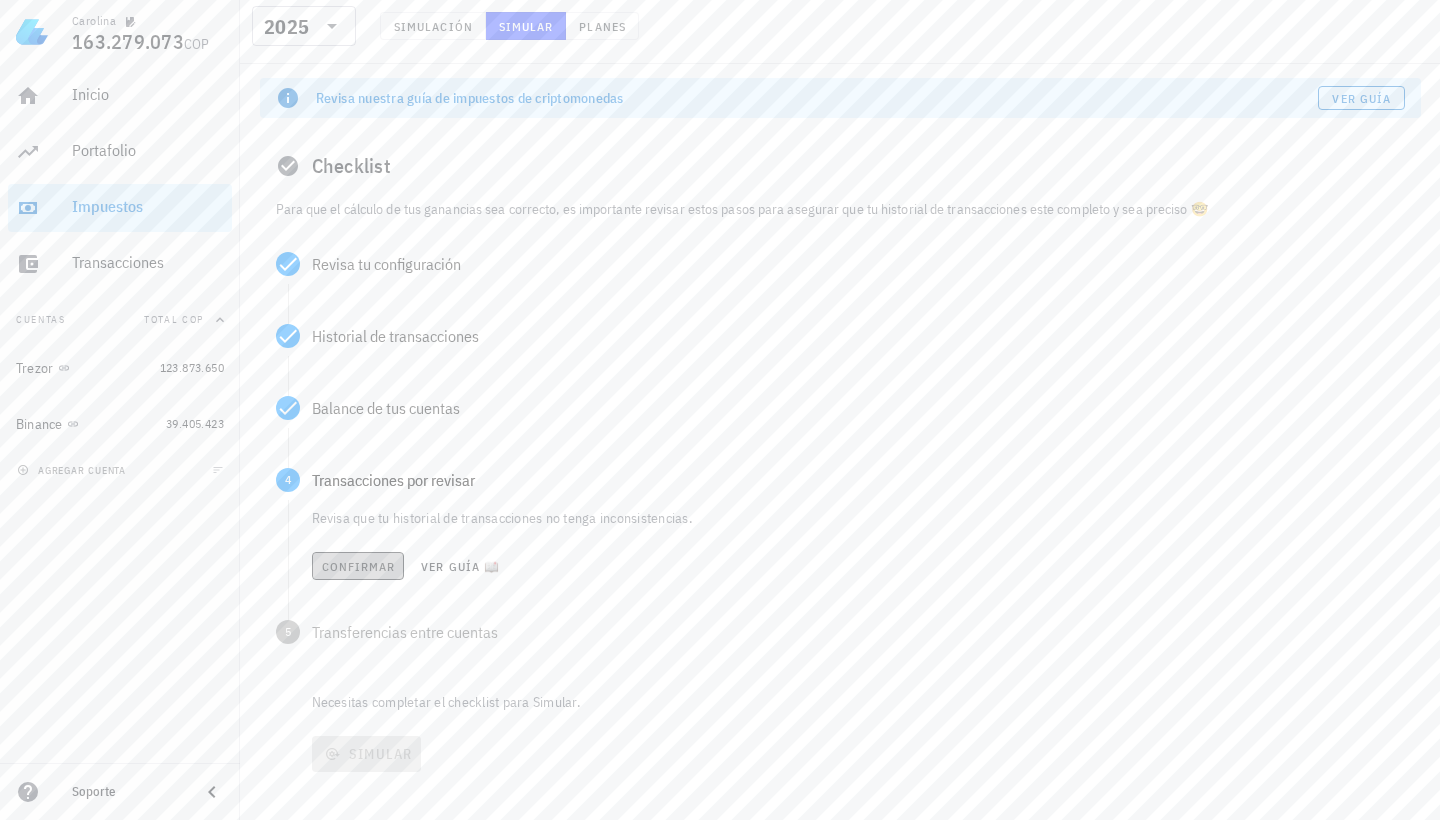 click on "Confirmar" at bounding box center (358, 566) 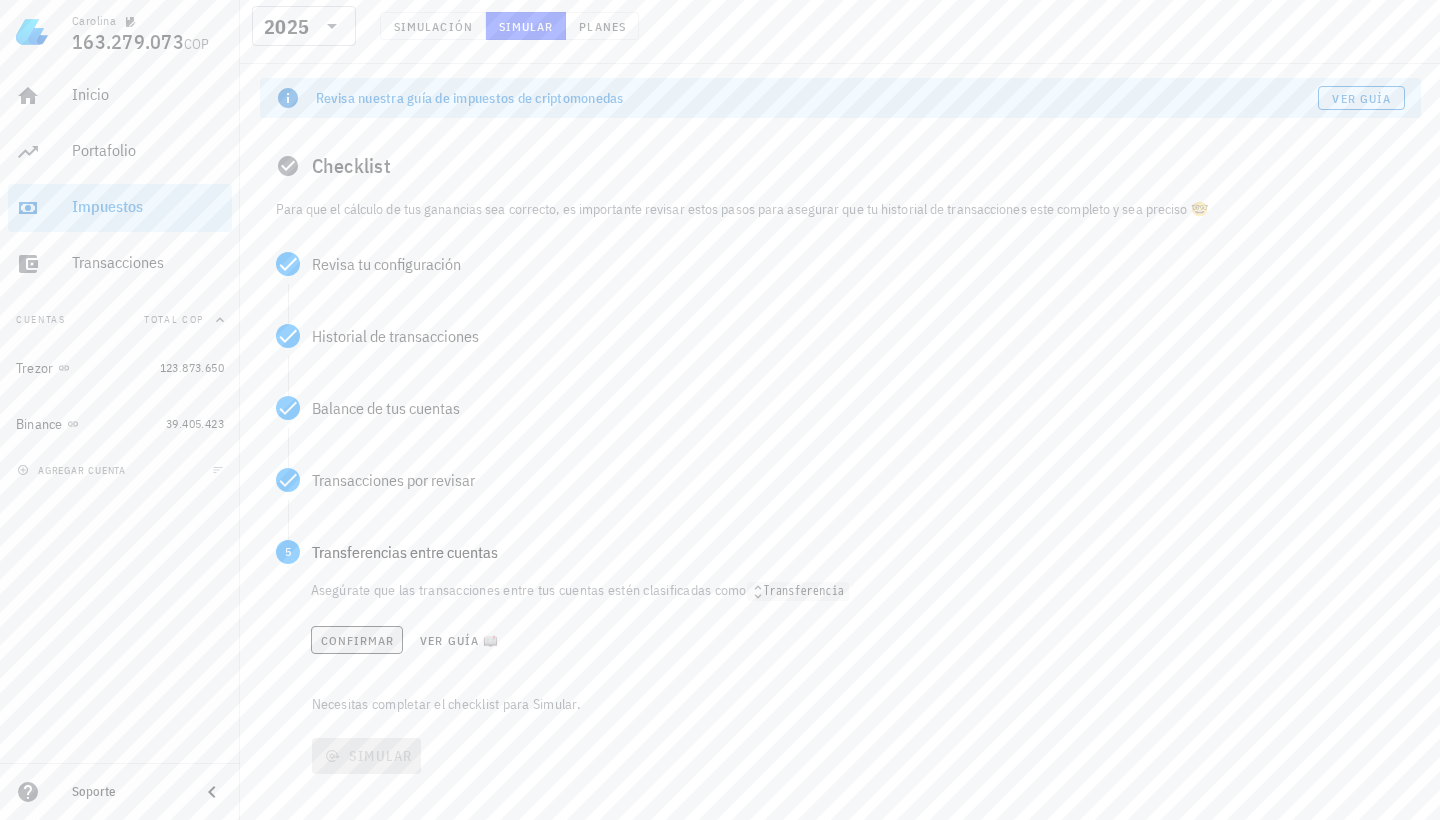 click on "Confirmar" at bounding box center (357, 640) 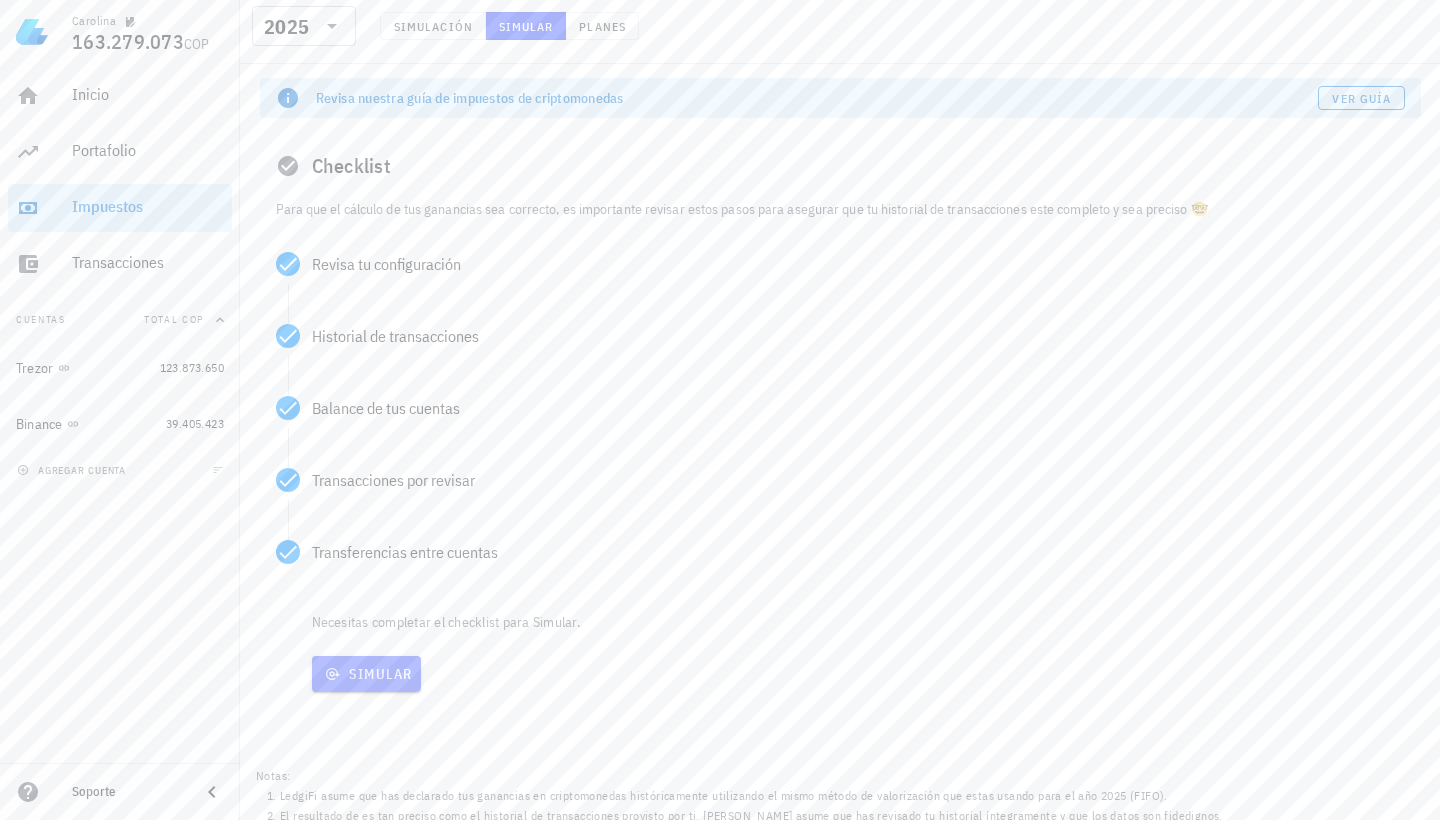 click on "Simular" at bounding box center [366, 674] 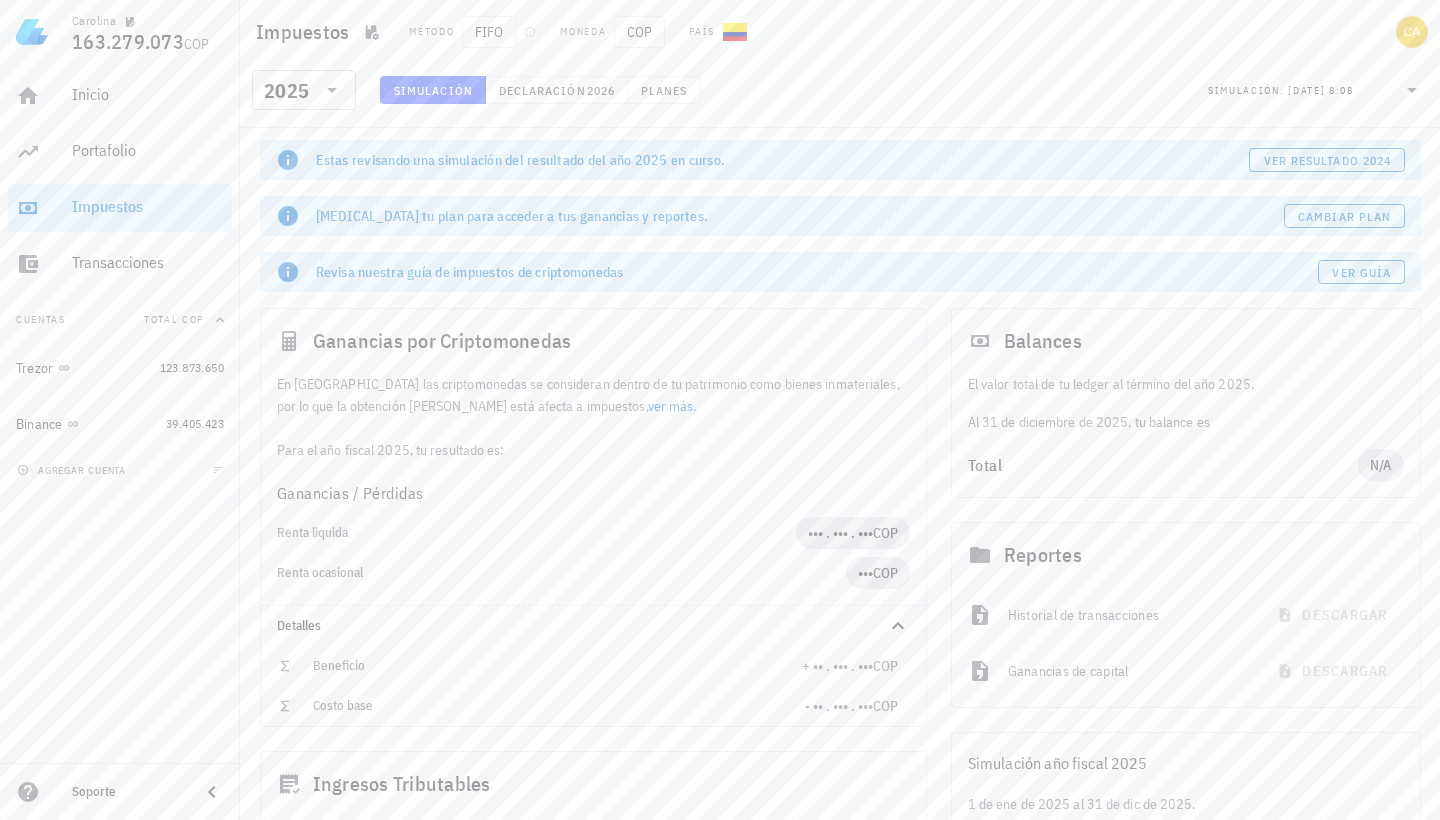 scroll, scrollTop: 0, scrollLeft: 0, axis: both 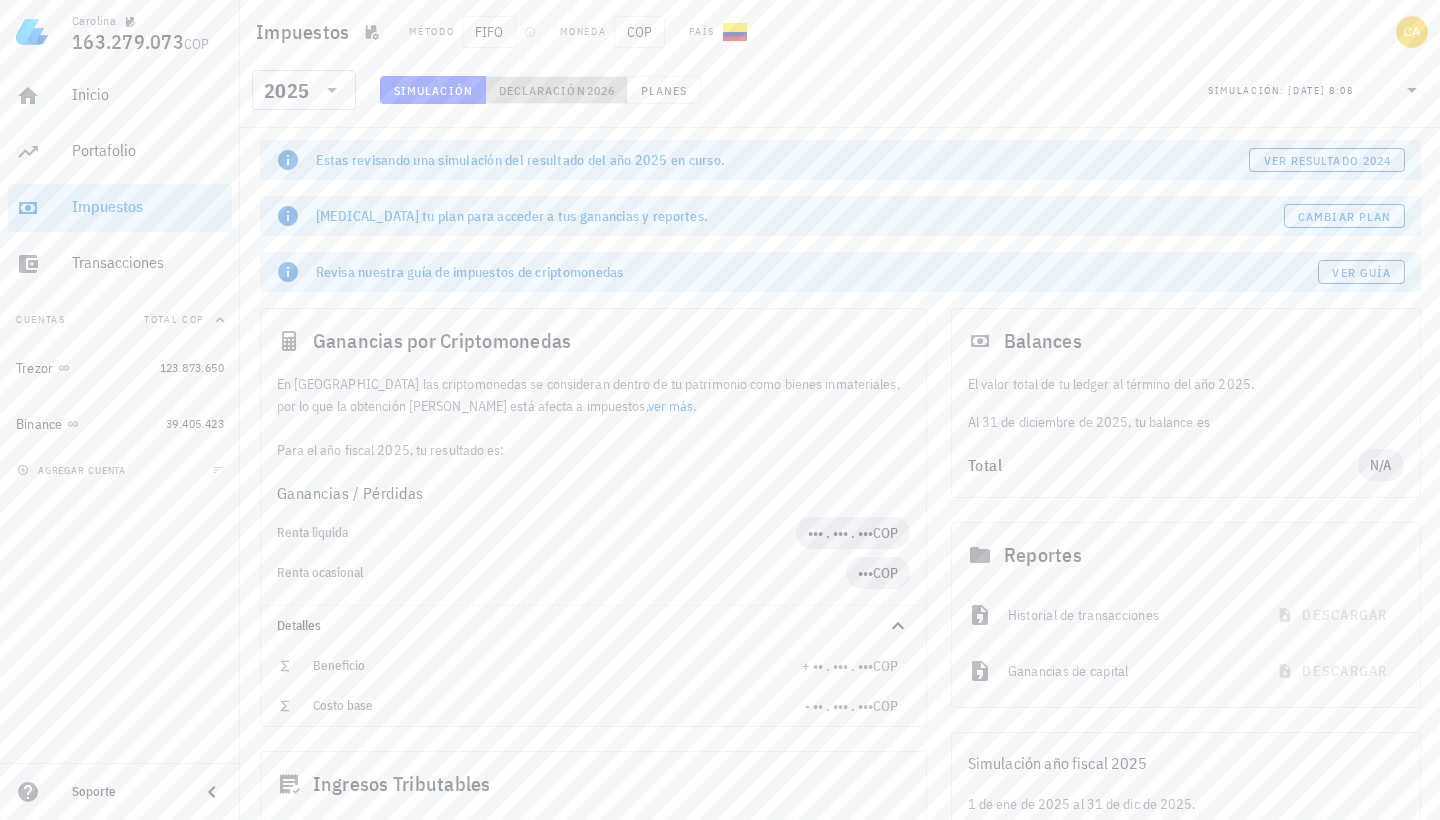 click on "Declaración" at bounding box center (542, 90) 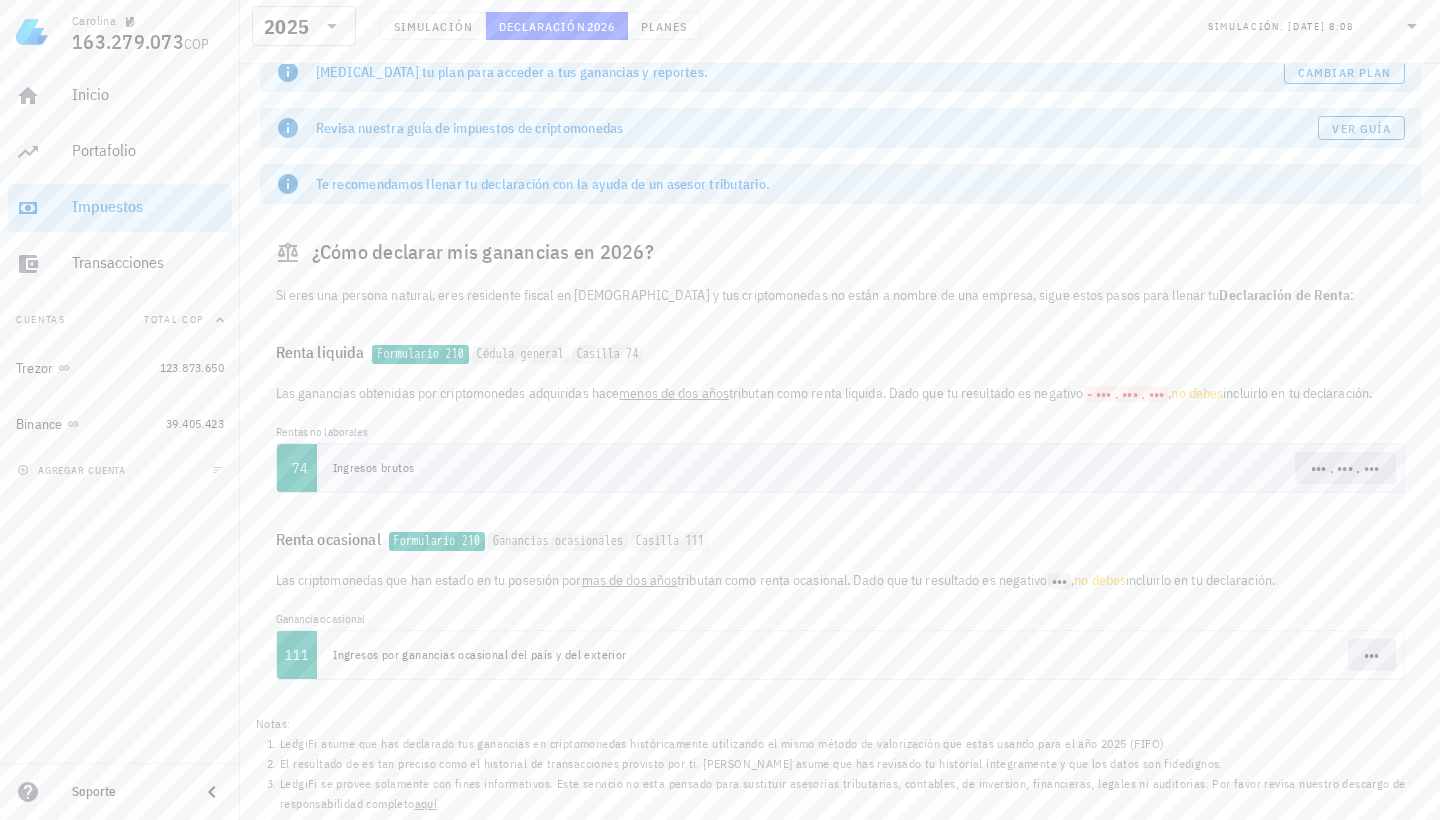 scroll, scrollTop: 157, scrollLeft: 0, axis: vertical 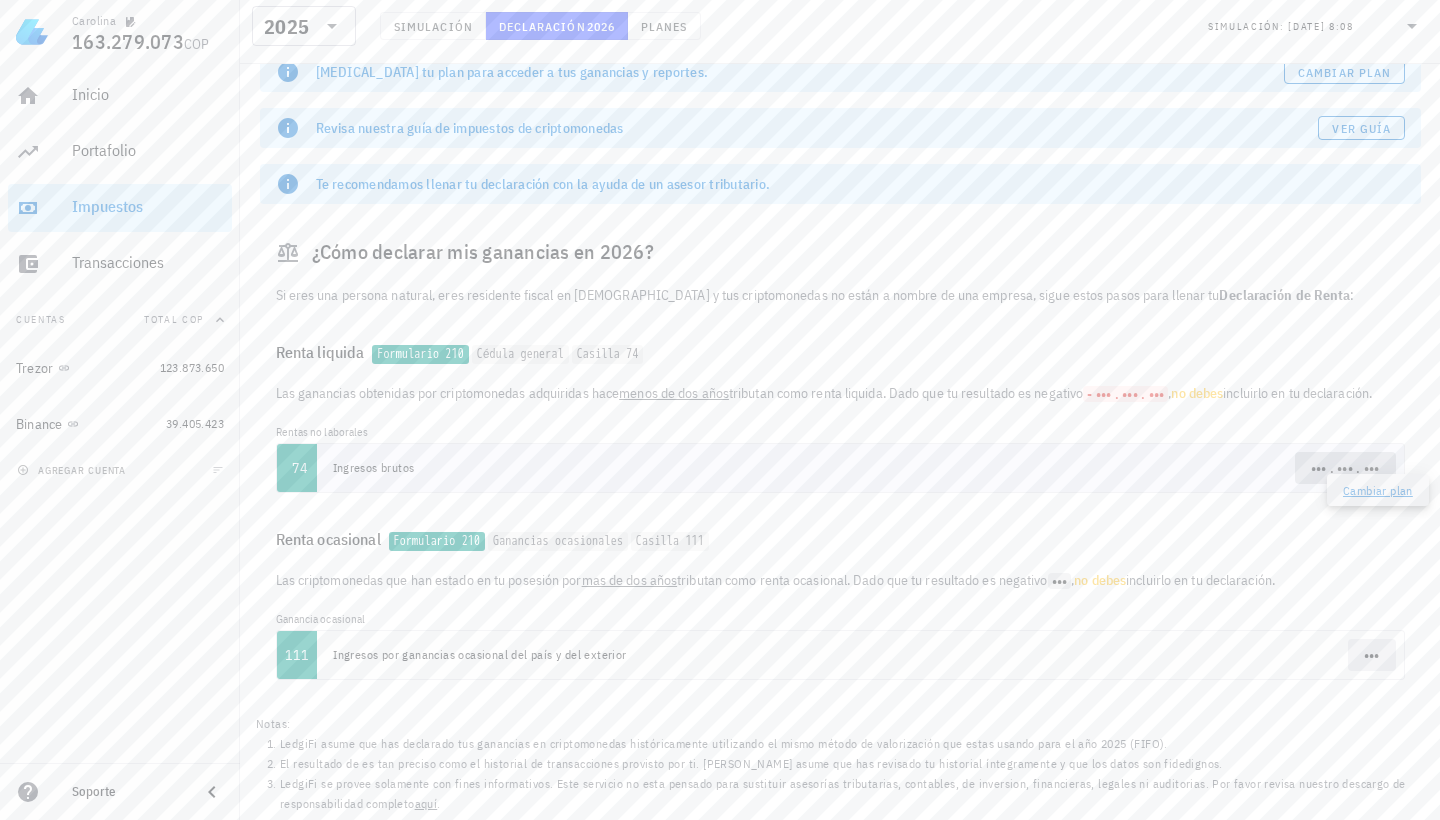 click on "••• .
••• .
•••" at bounding box center (1345, 468) 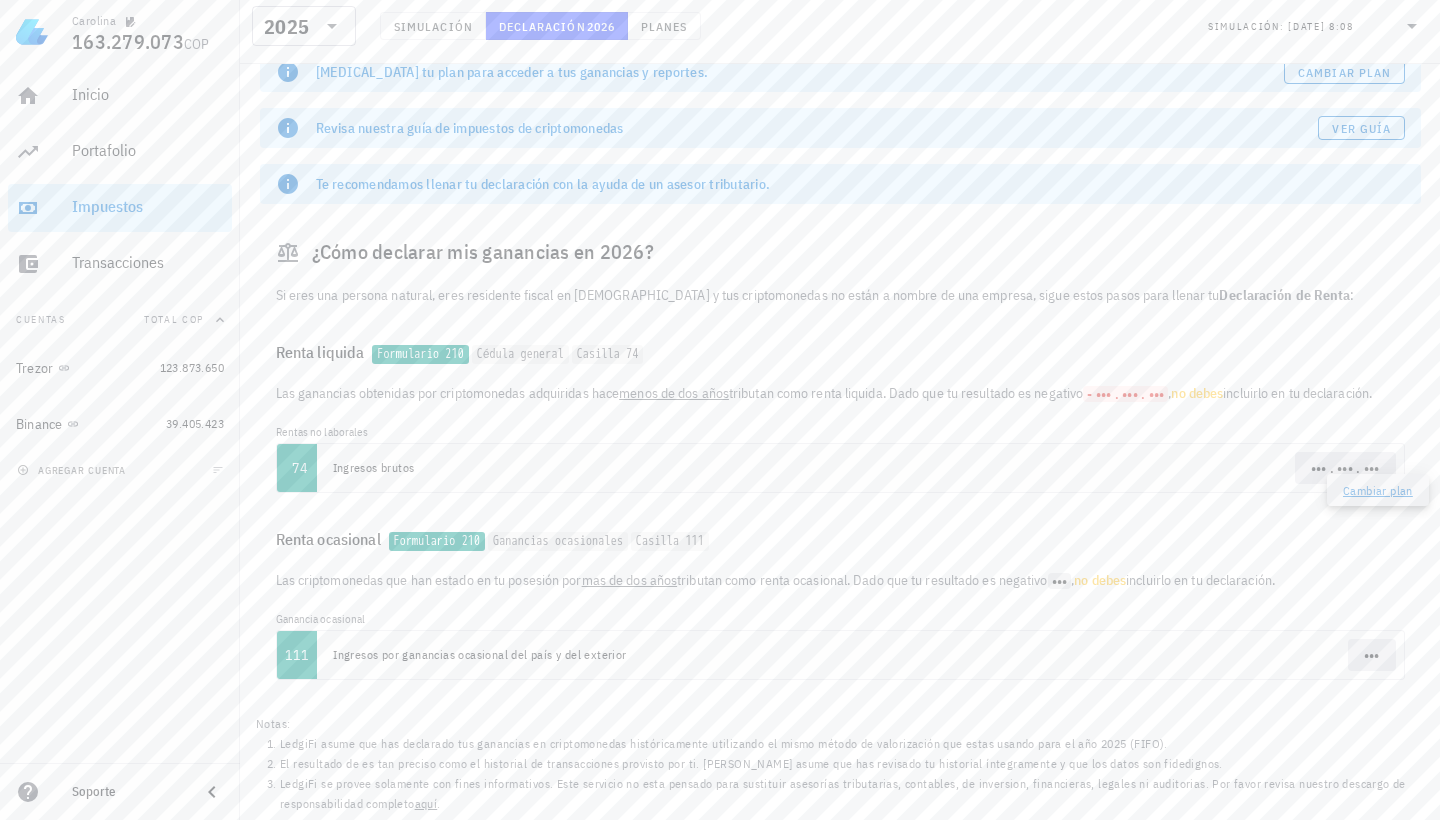 click on "Las ganancias obtenidas por criptomonedas adquiridas hace
menos de dos años
tributan como renta liquida.
Dado que tu resultado es negativo
-
••• .
••• .
•••  ,
no debes
incluirlo en tu declaración." at bounding box center [840, 393] 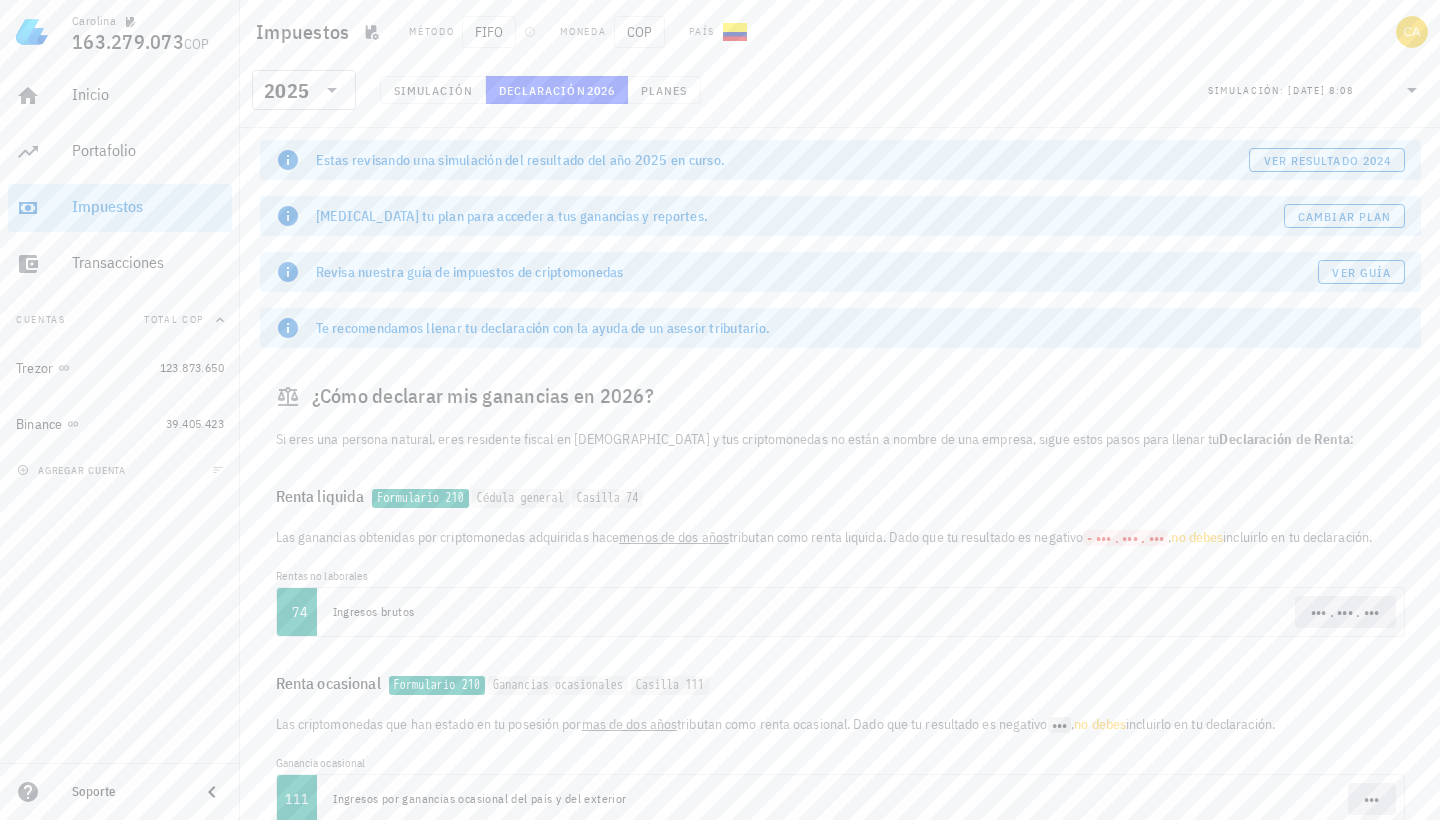 scroll, scrollTop: 0, scrollLeft: 0, axis: both 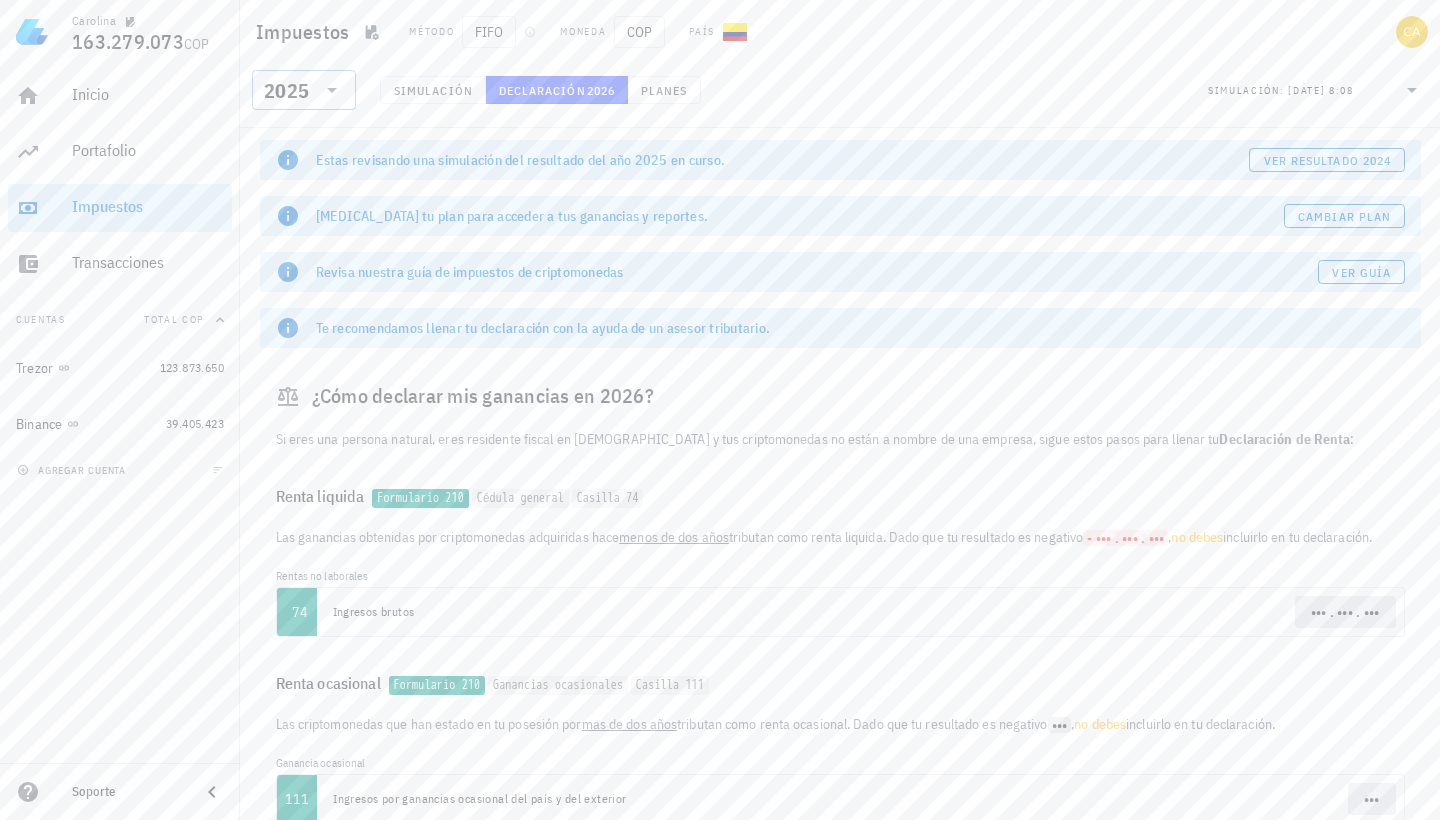 click on "​ 2025" at bounding box center (304, 90) 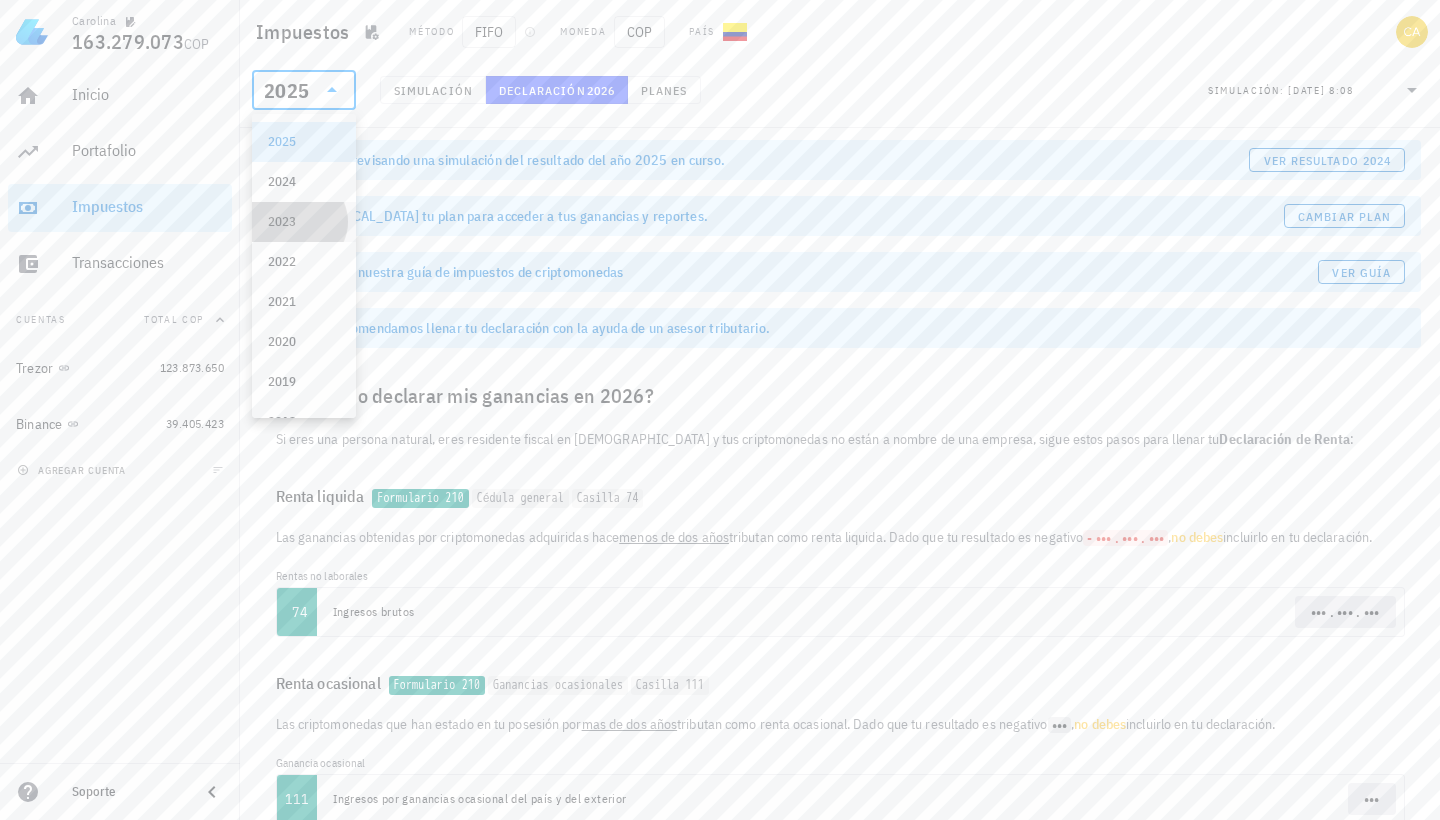 click on "2023" at bounding box center [304, 222] 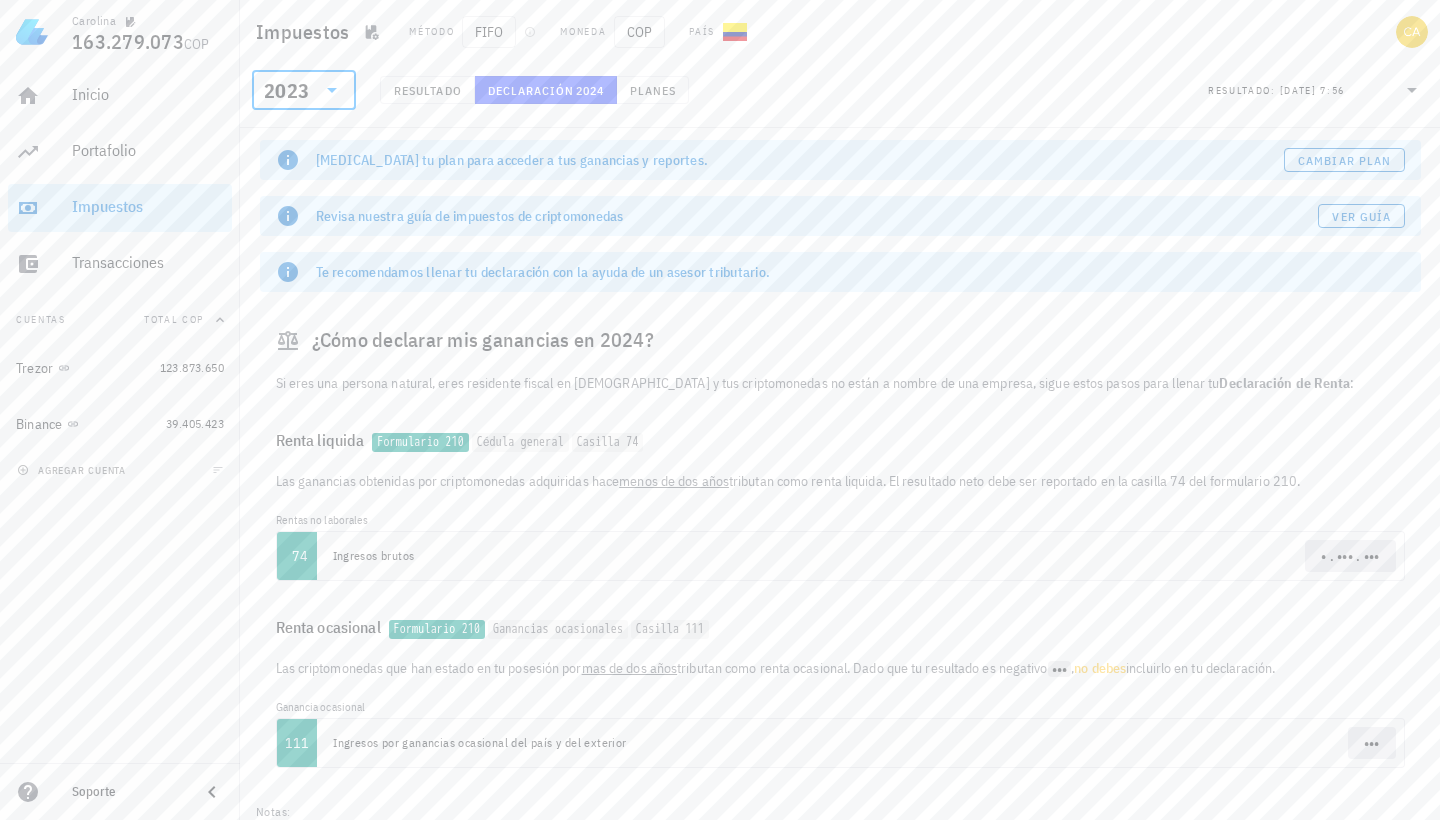 click on "Resultado     Declaración   2024   Planes" at bounding box center [534, 96] 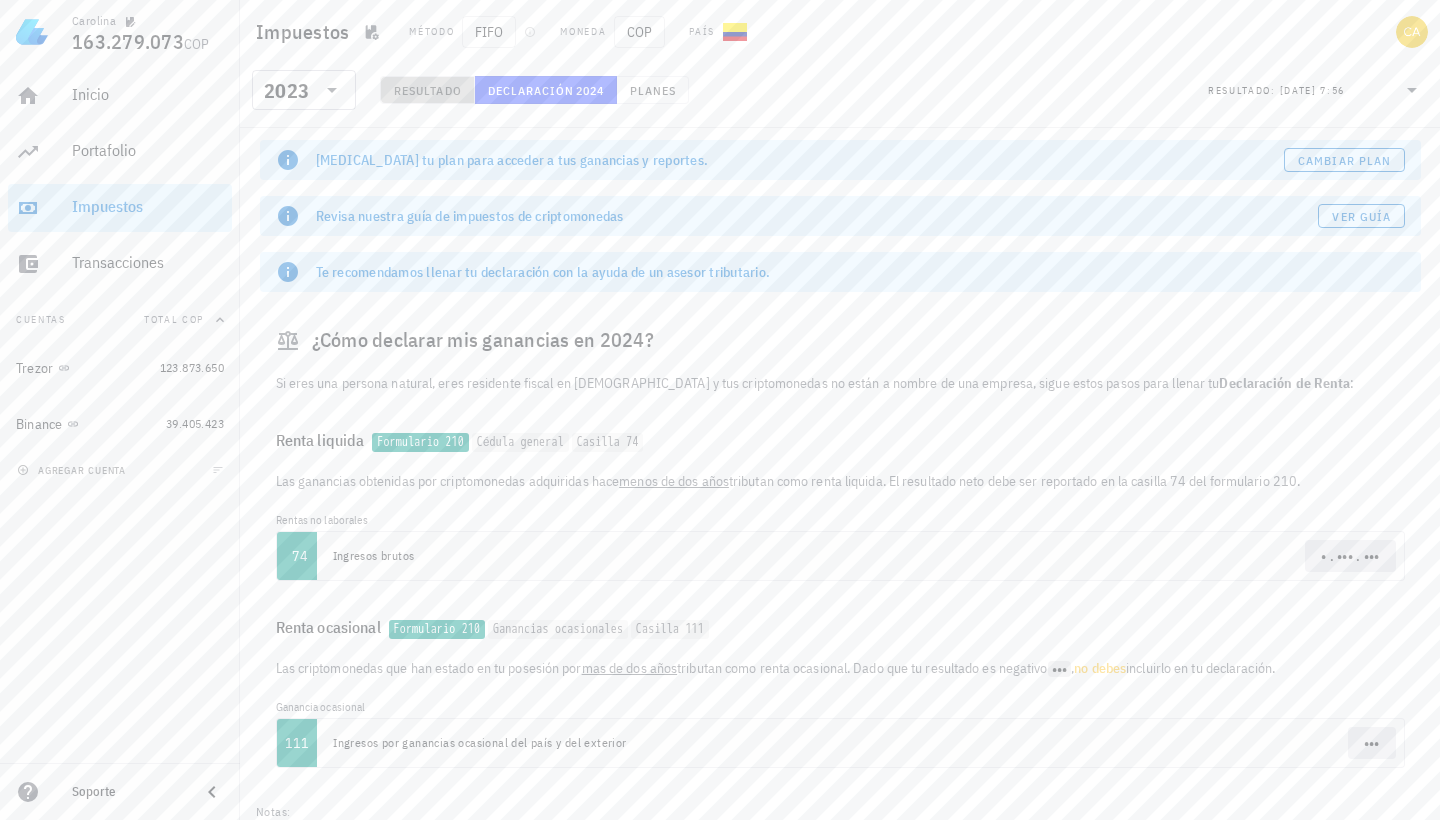 click on "Resultado" at bounding box center (427, 90) 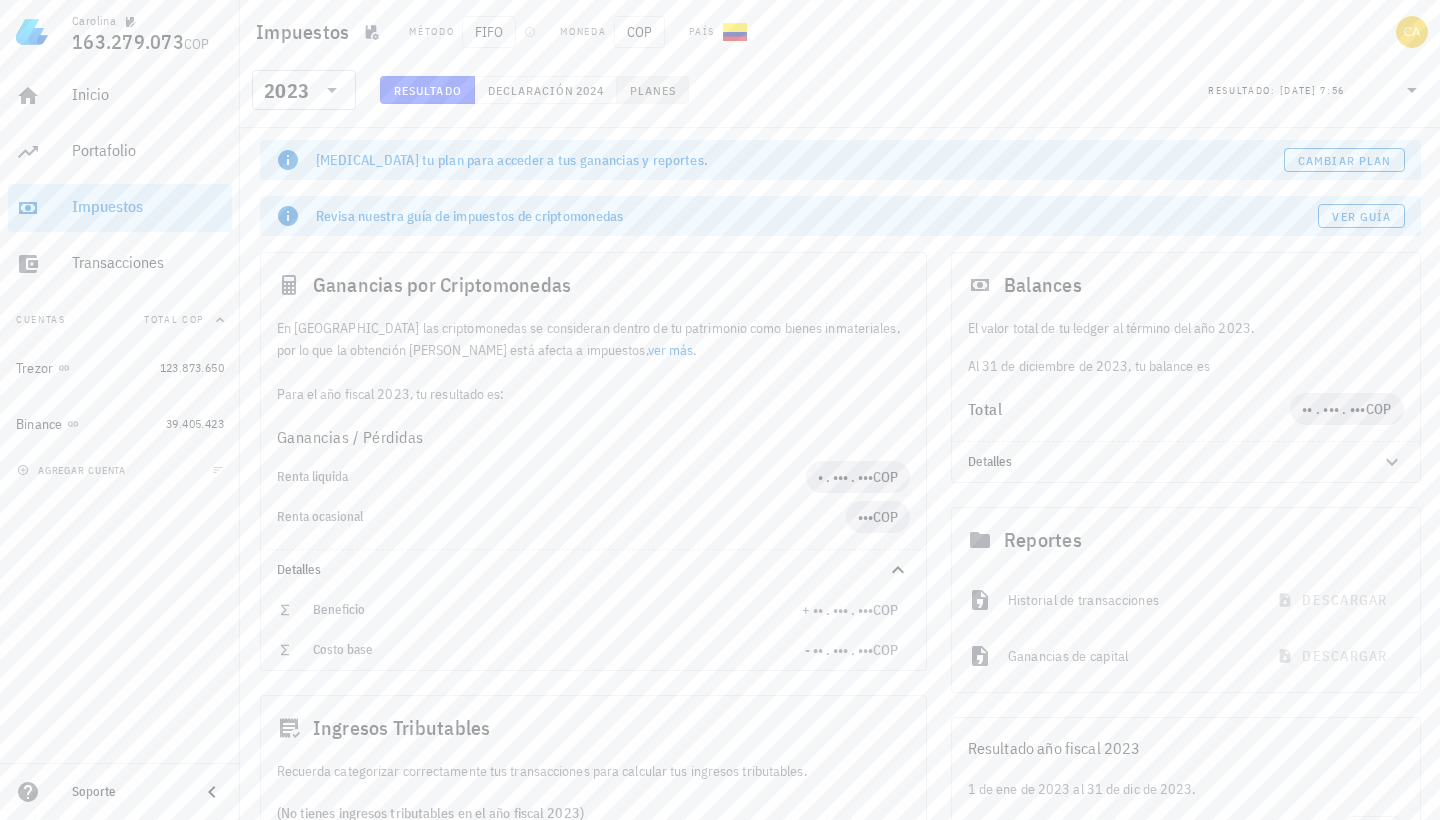 click on "Planes" at bounding box center [653, 90] 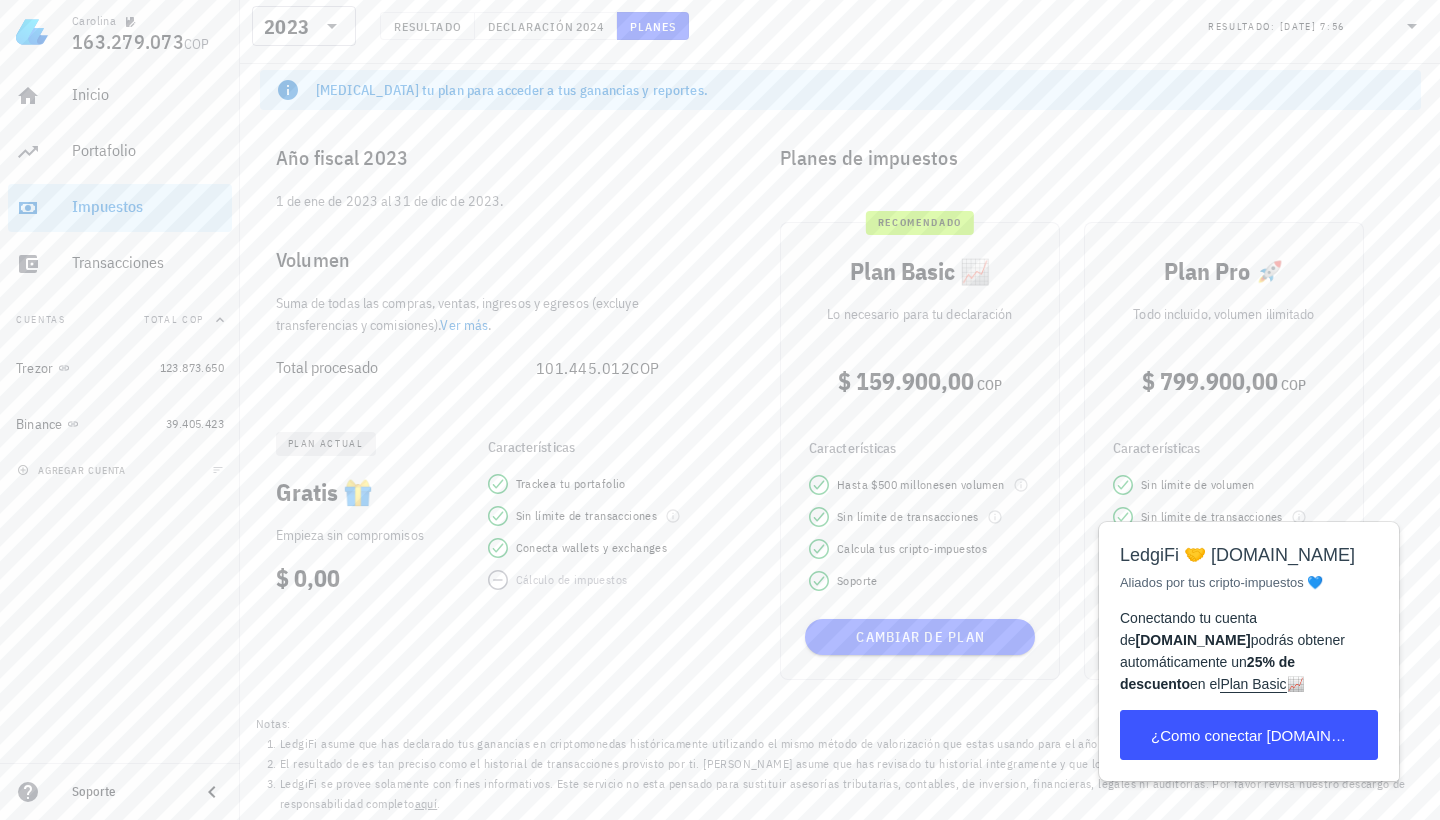 scroll, scrollTop: 70, scrollLeft: 0, axis: vertical 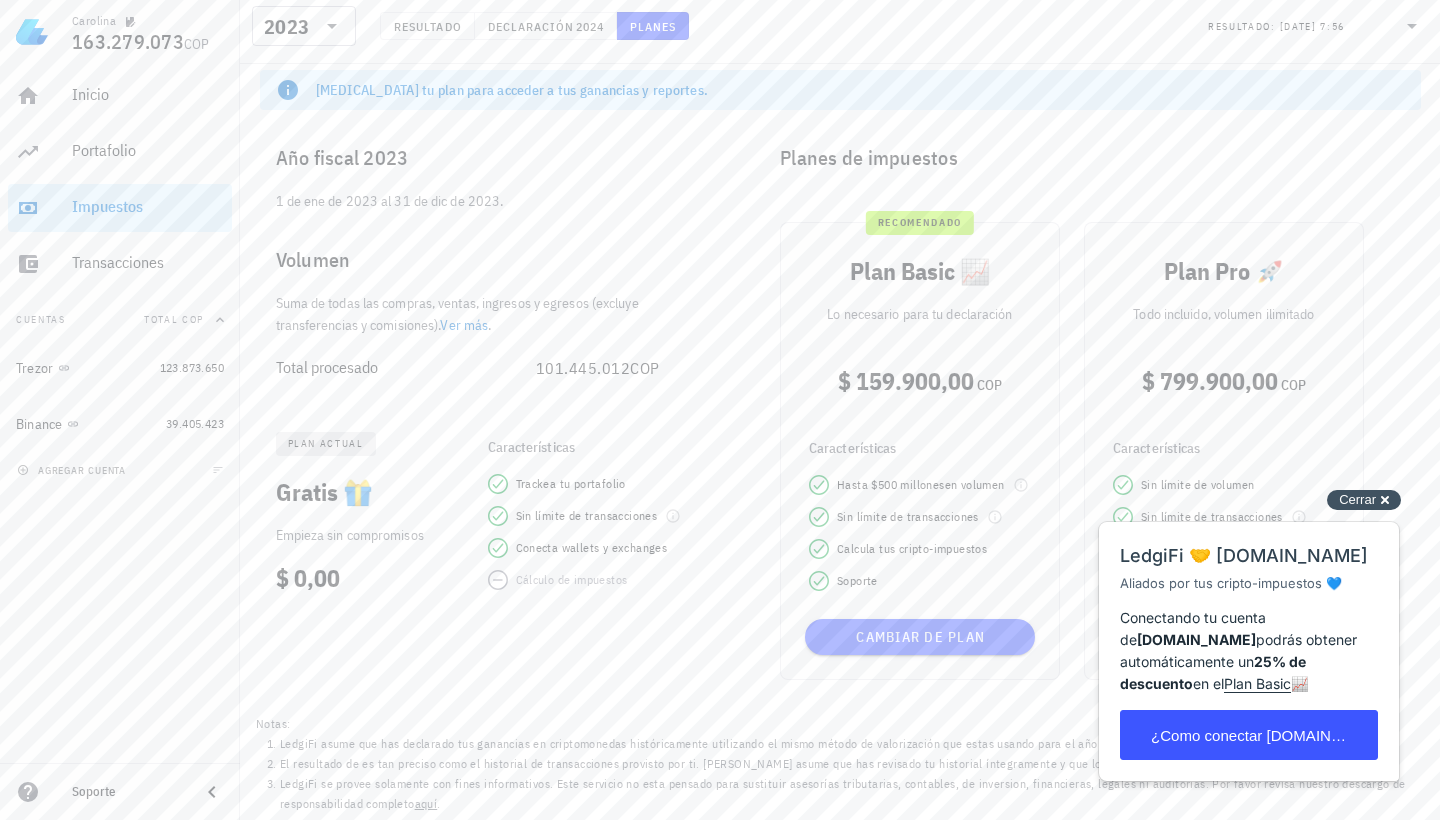 click on "Cerrar cross-small" at bounding box center (1364, 500) 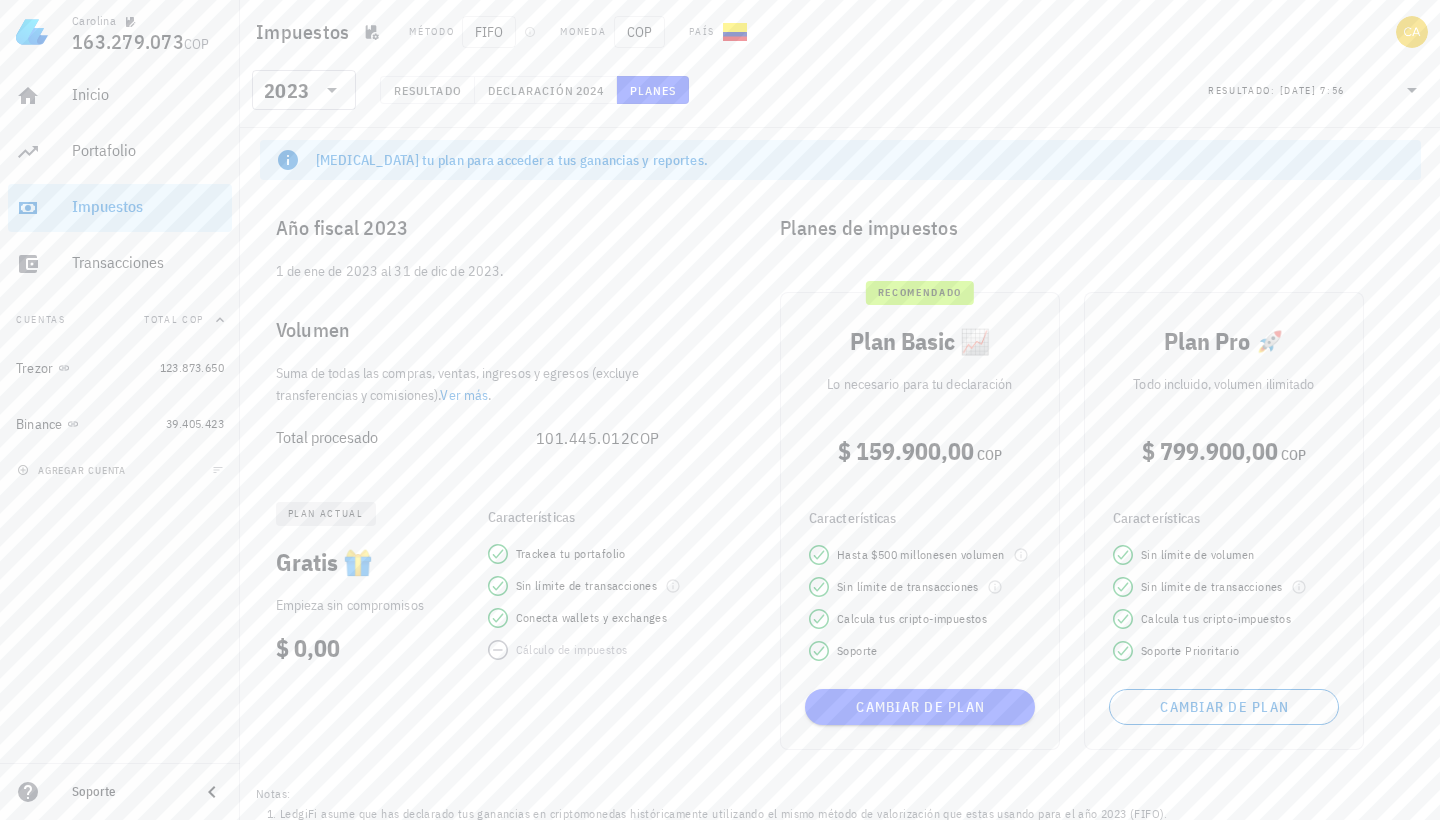 scroll, scrollTop: 0, scrollLeft: 0, axis: both 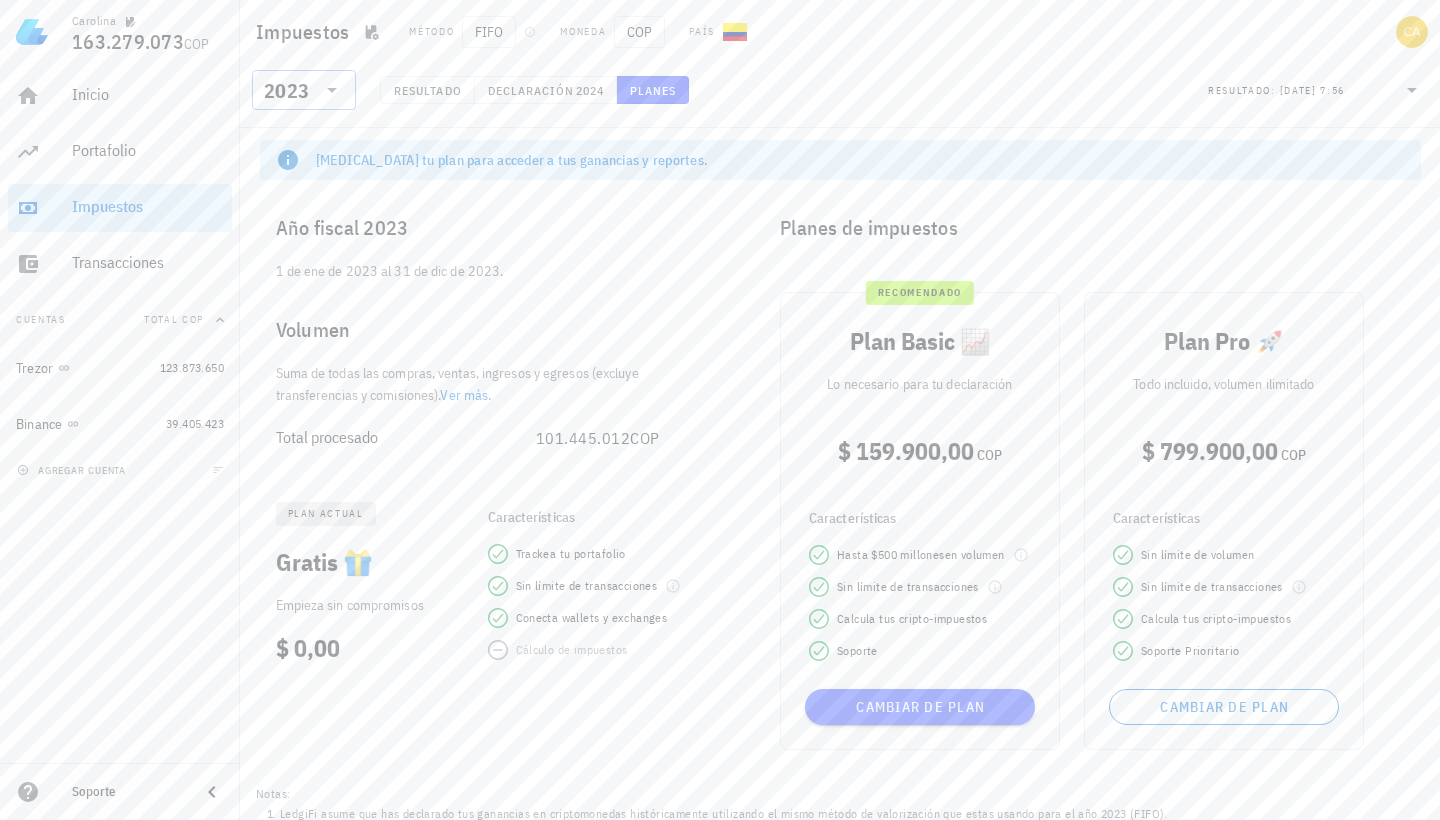 click 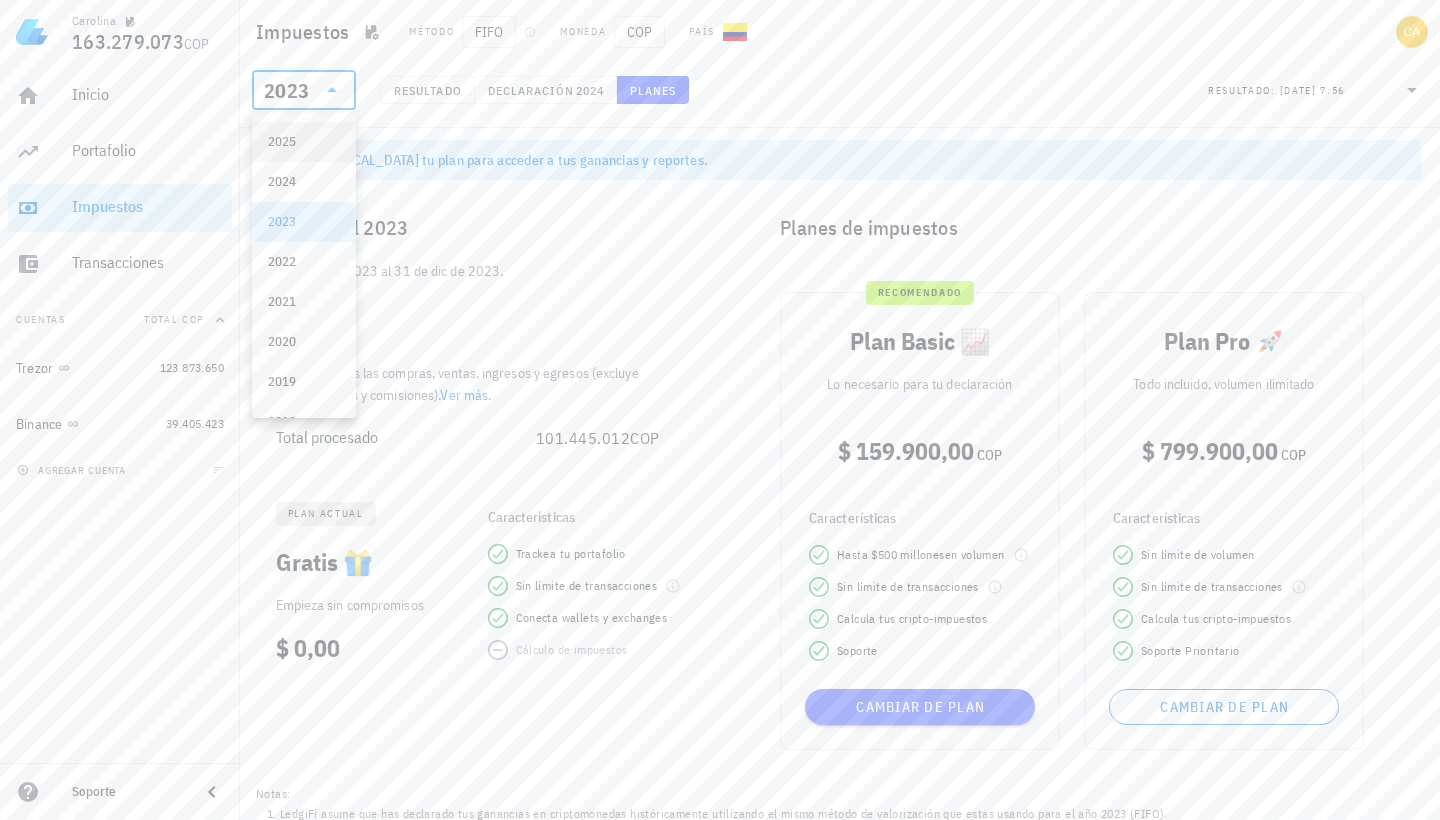 click on "2025" at bounding box center [304, 142] 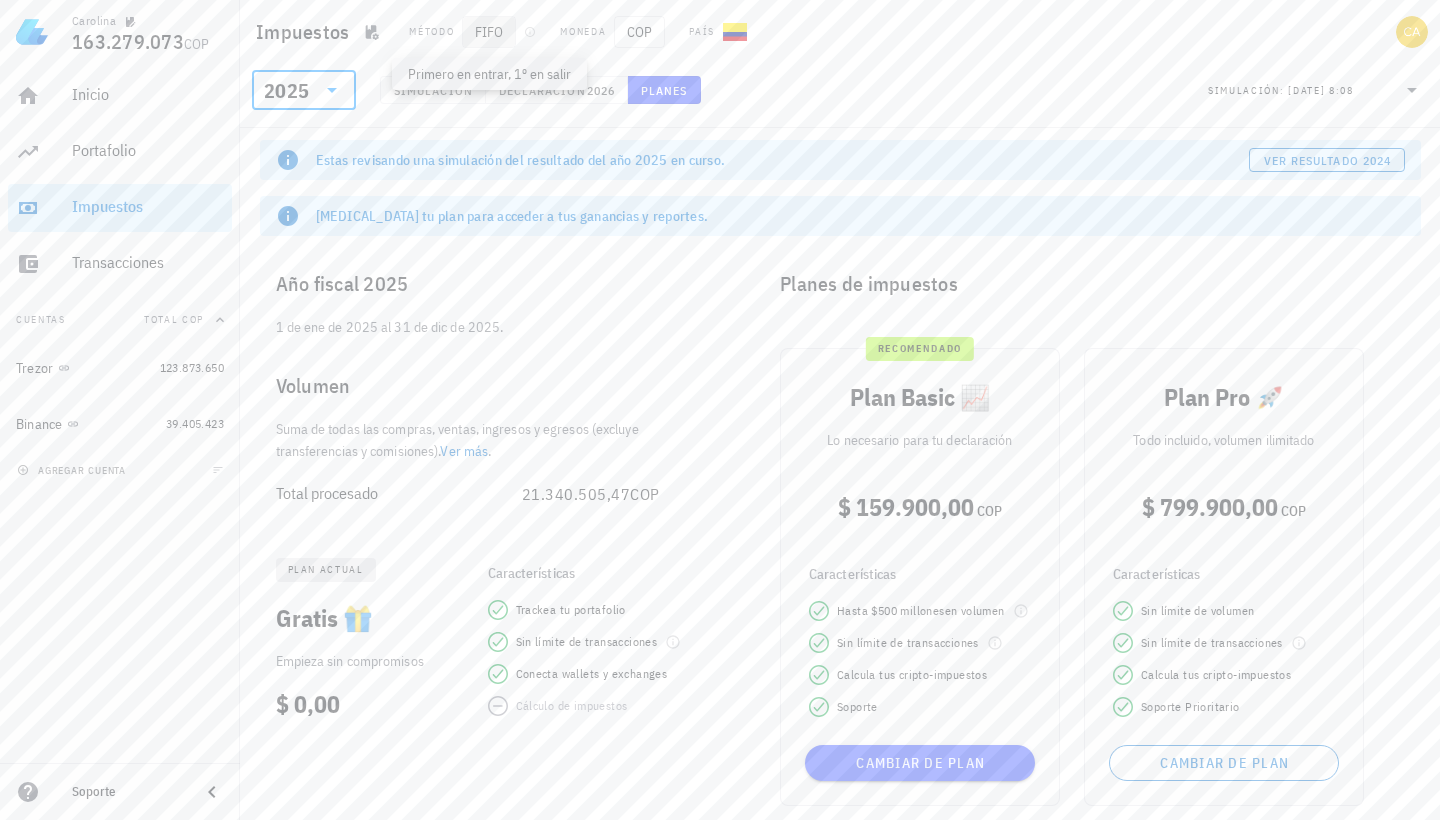 click on "FIFO" at bounding box center [489, 32] 